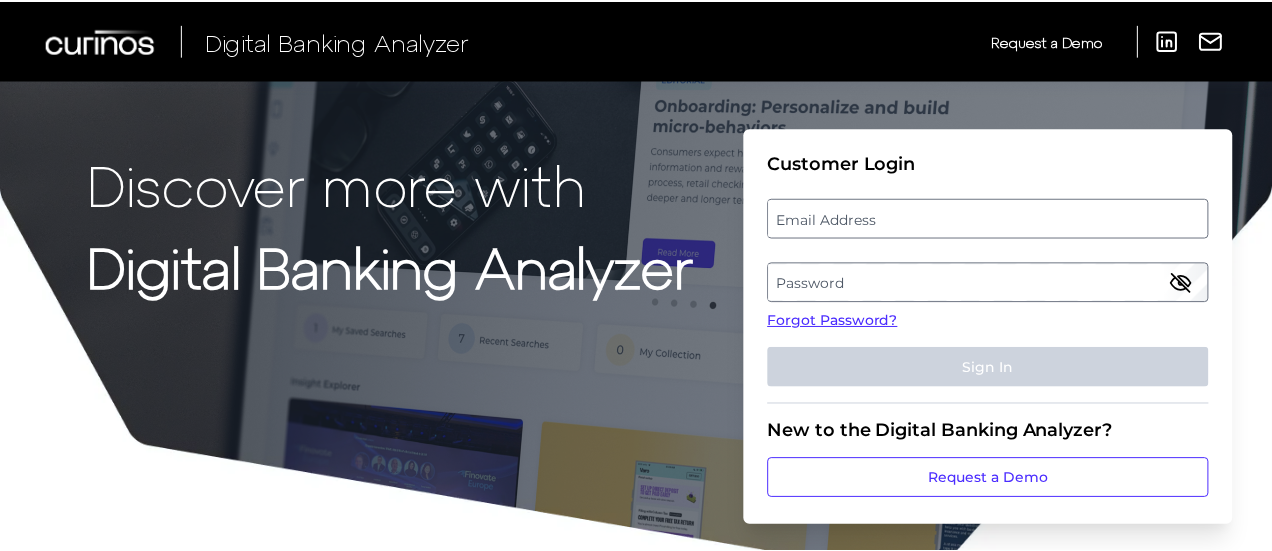 scroll, scrollTop: 0, scrollLeft: 0, axis: both 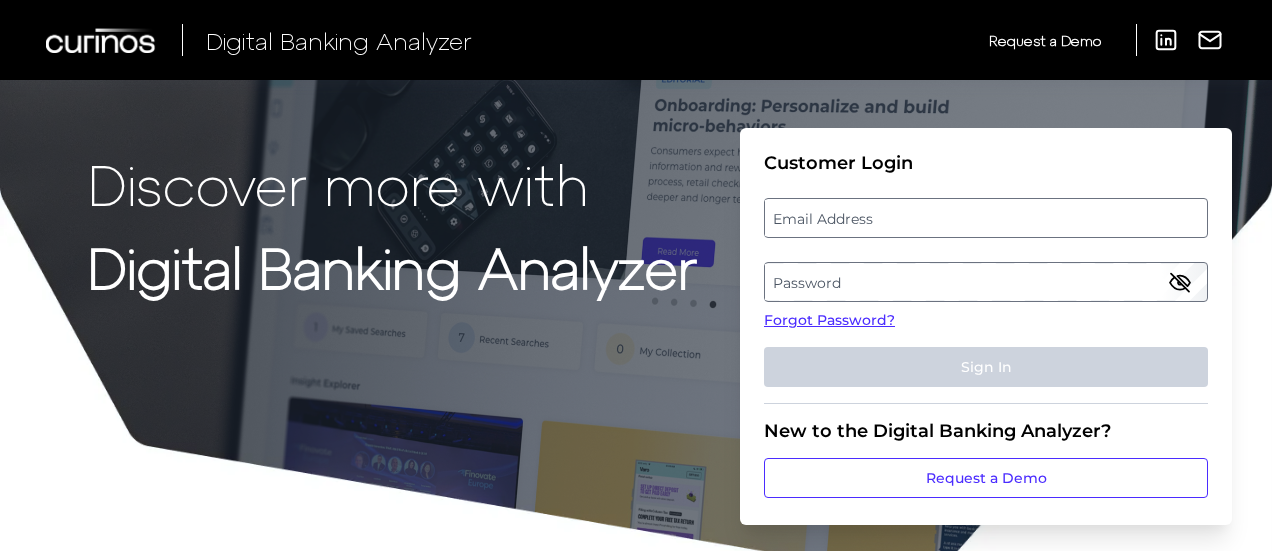 click on "Email Address" at bounding box center (985, 218) 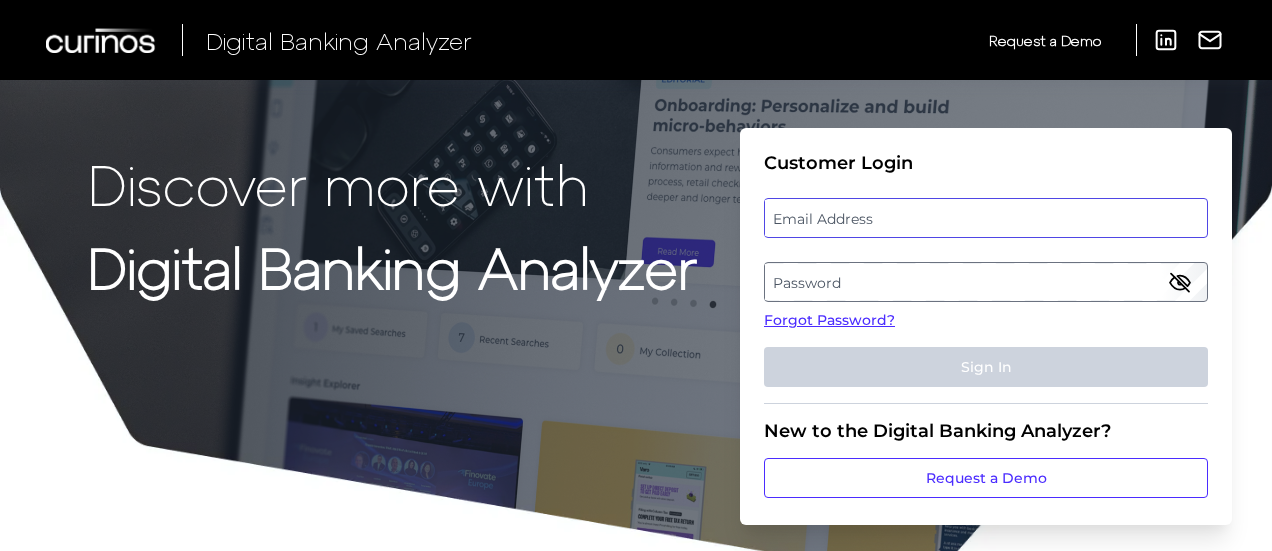 click at bounding box center [986, 218] 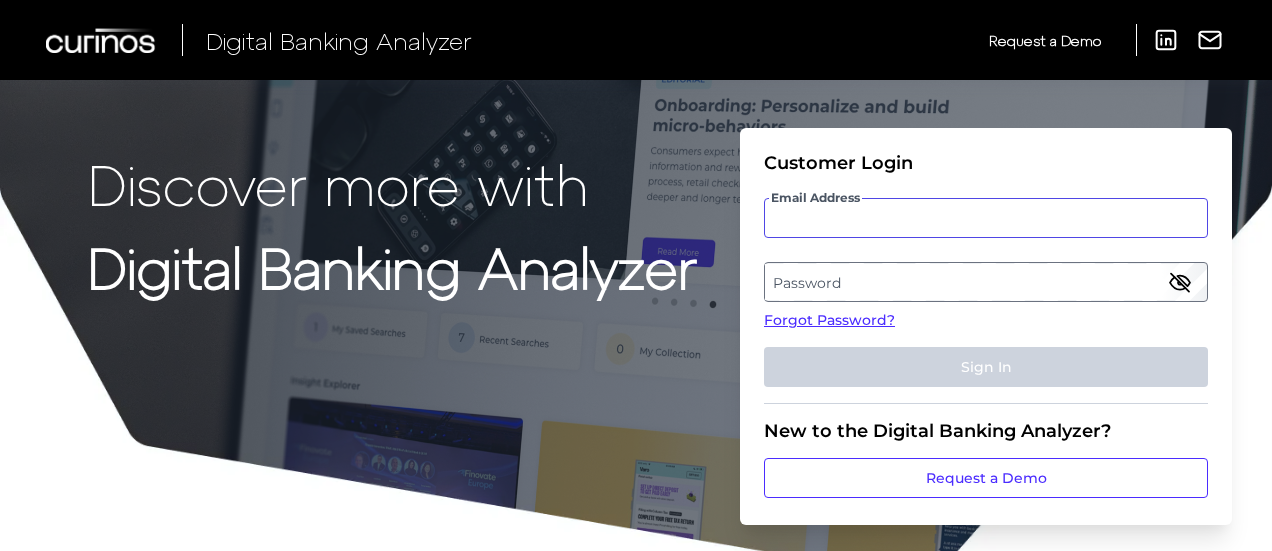 click on "Email Address" at bounding box center (986, 218) 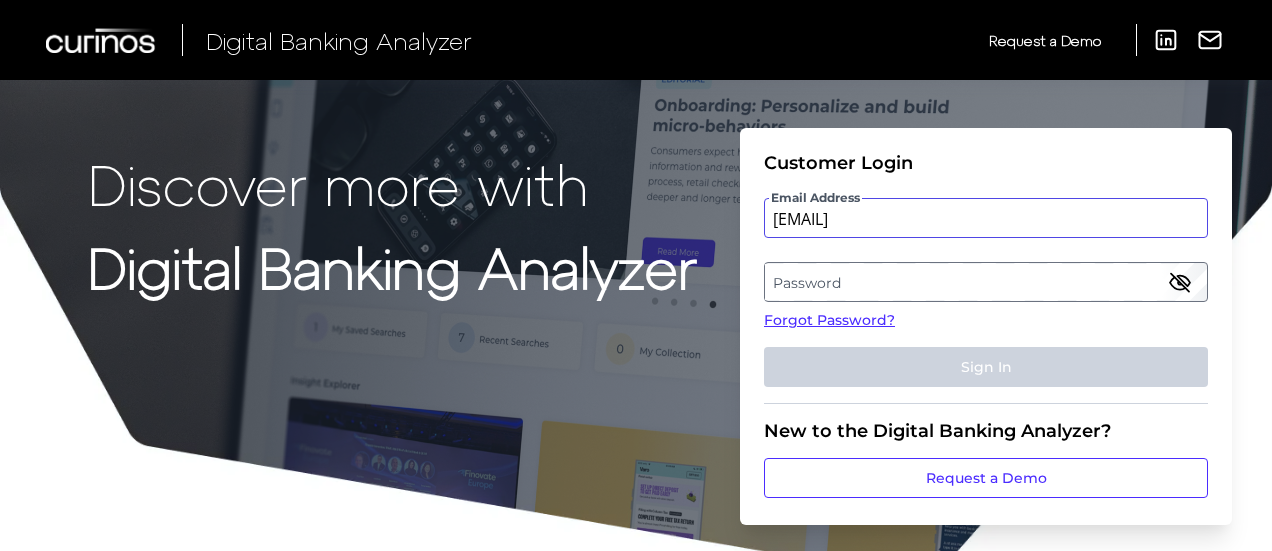 type on "[EMAIL]" 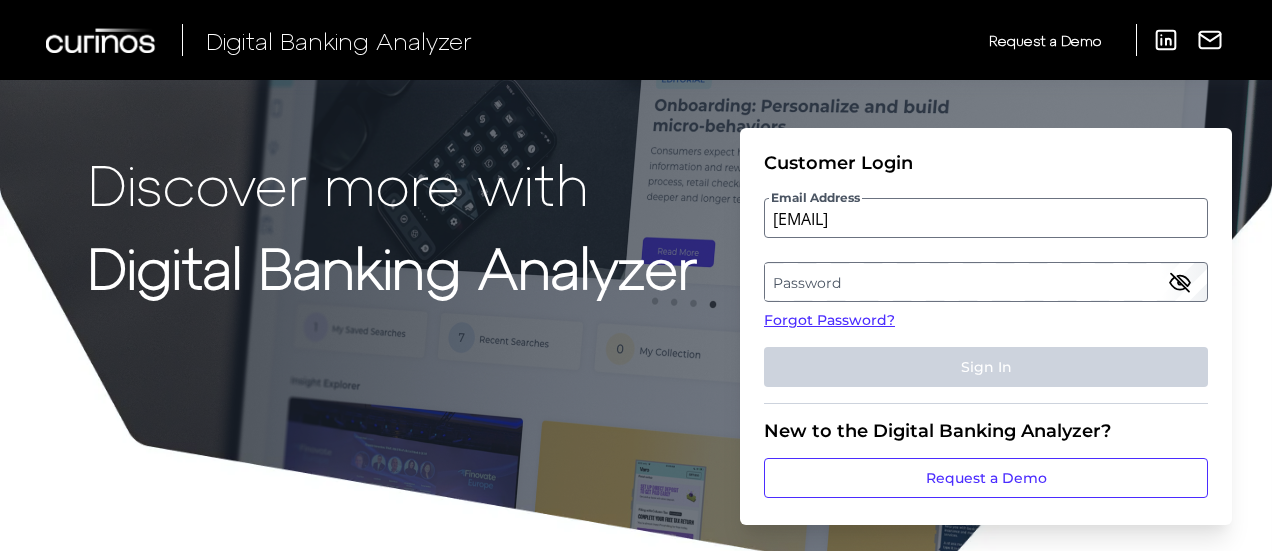 click on "Password" at bounding box center [985, 282] 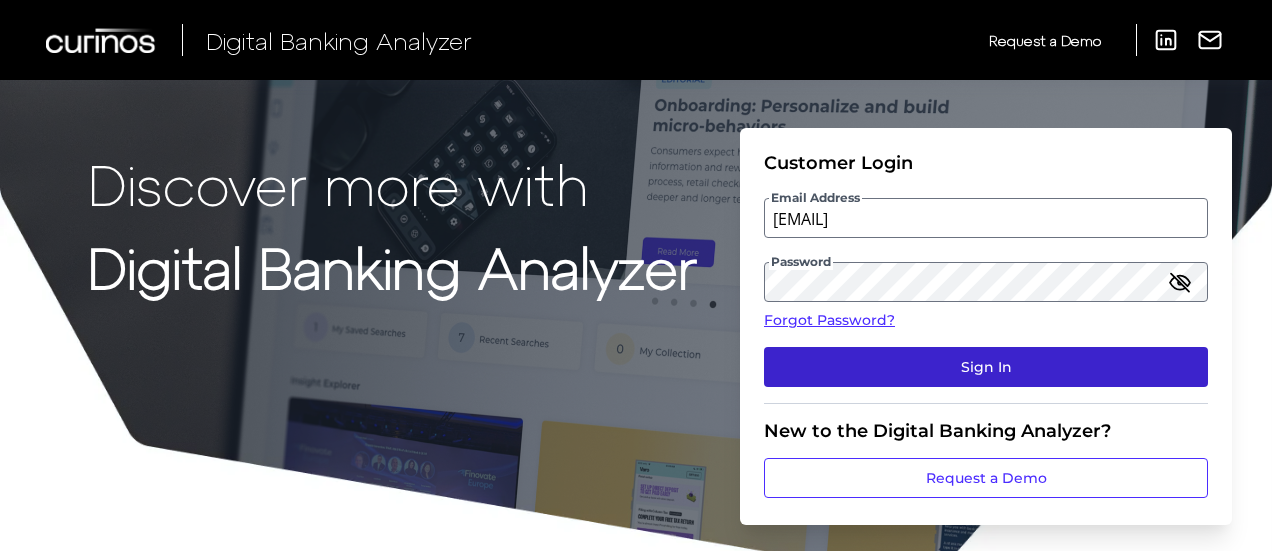 click on "Sign In" at bounding box center [986, 367] 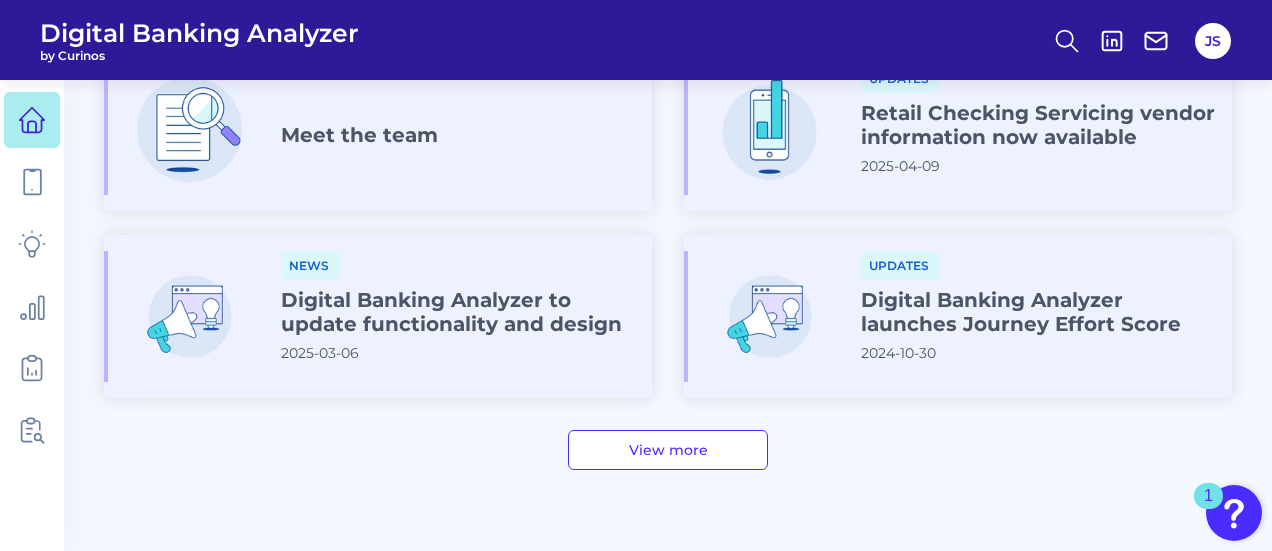 scroll, scrollTop: 1322, scrollLeft: 0, axis: vertical 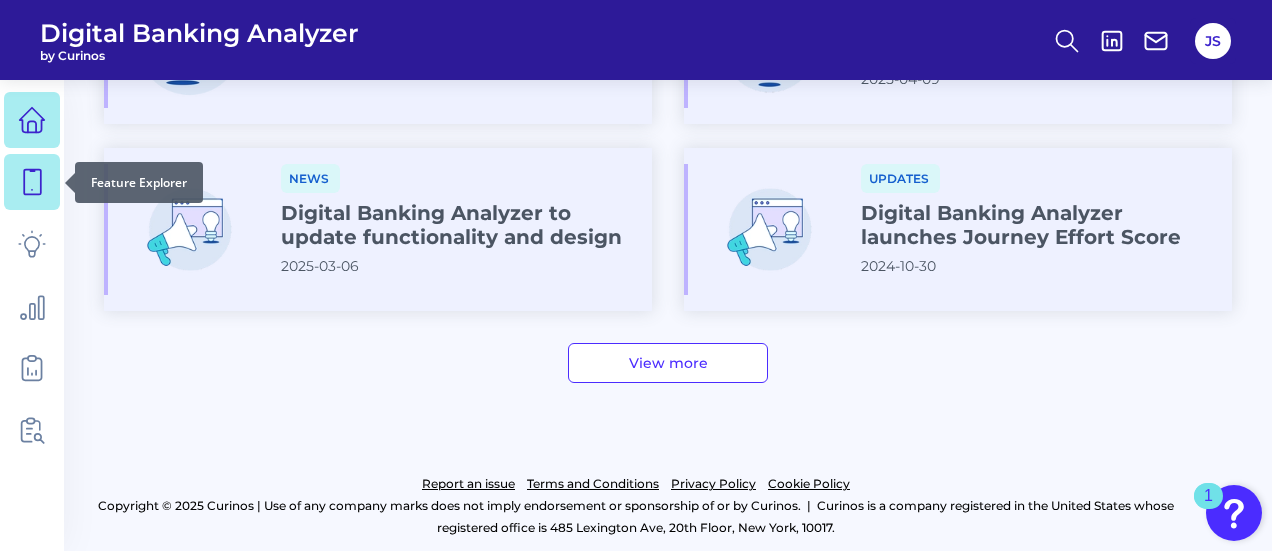 click 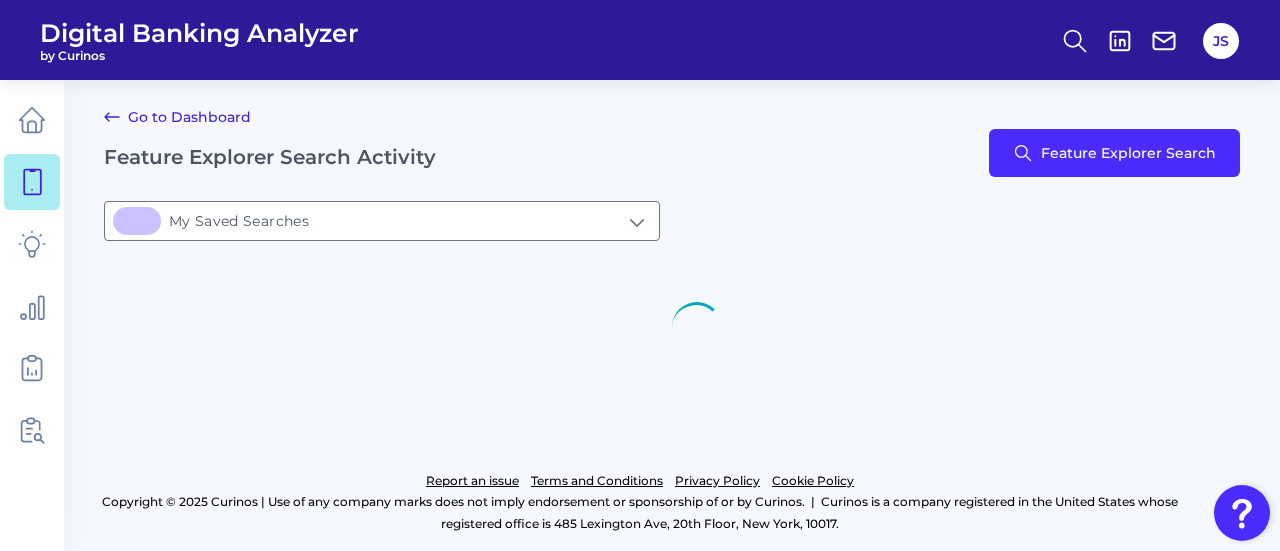 type on "4My Saved Searches" 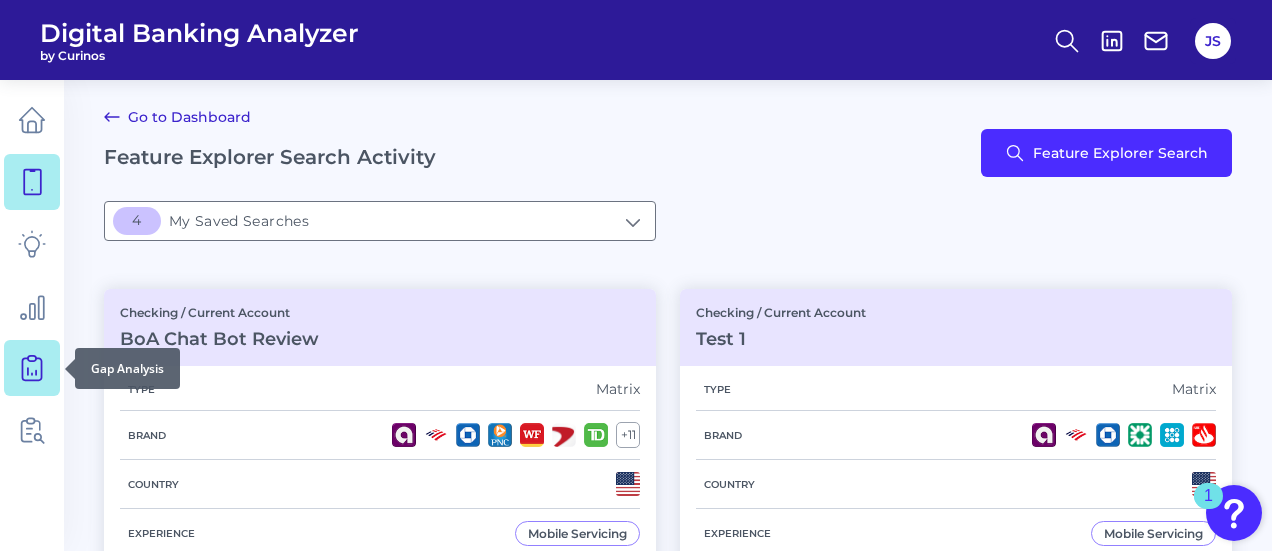 click 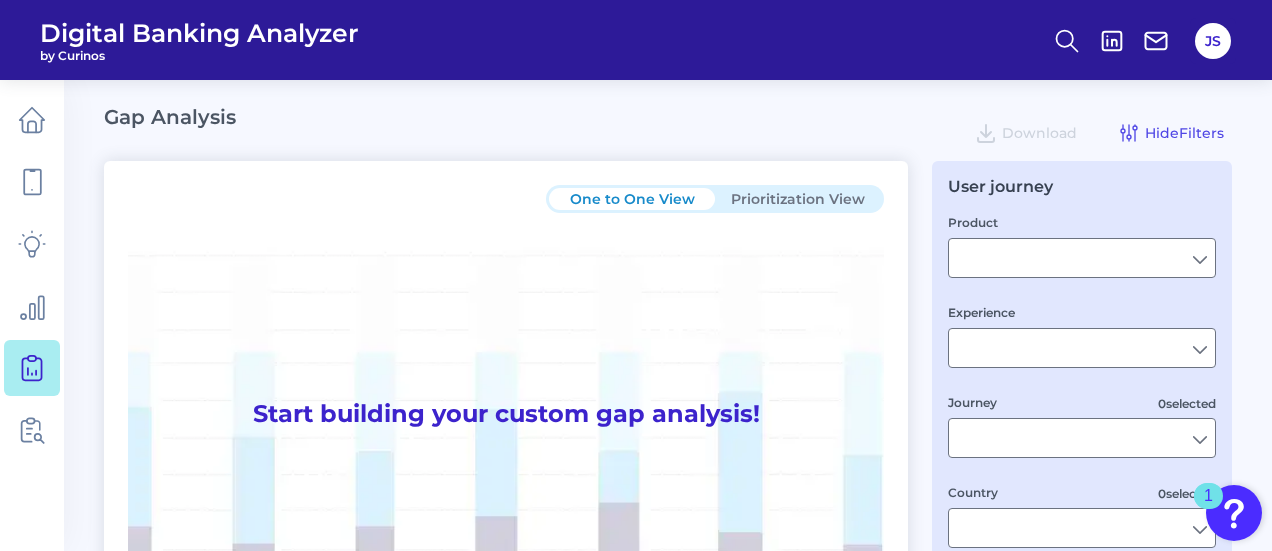 type on "Checking / Current Account" 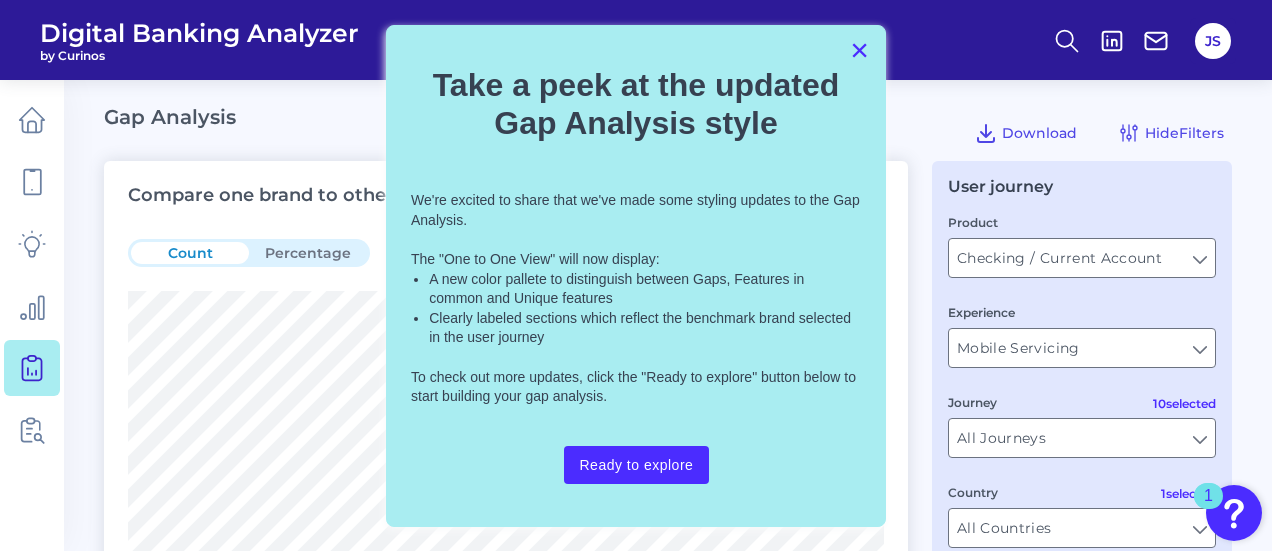 click on "×" at bounding box center (859, 50) 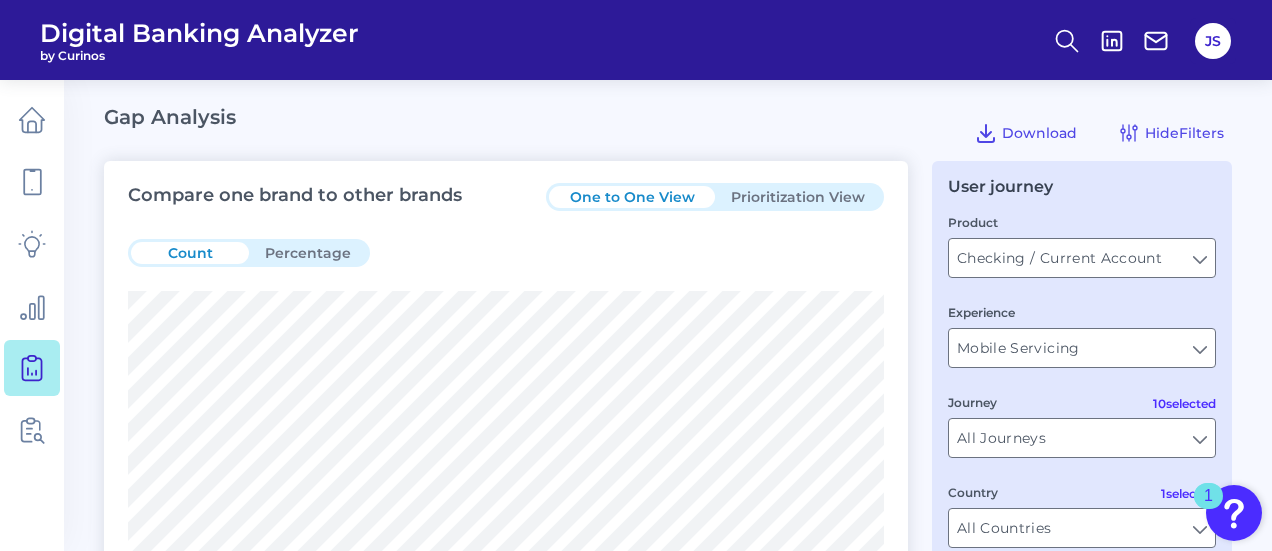 click on "Prioritization View" at bounding box center [798, 197] 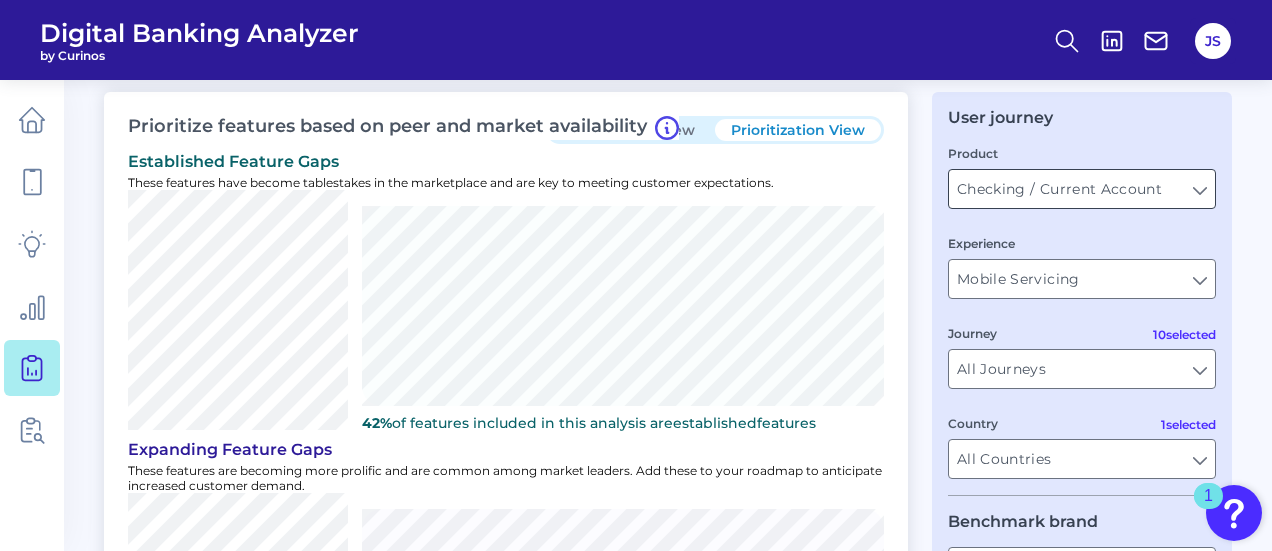 scroll, scrollTop: 46, scrollLeft: 0, axis: vertical 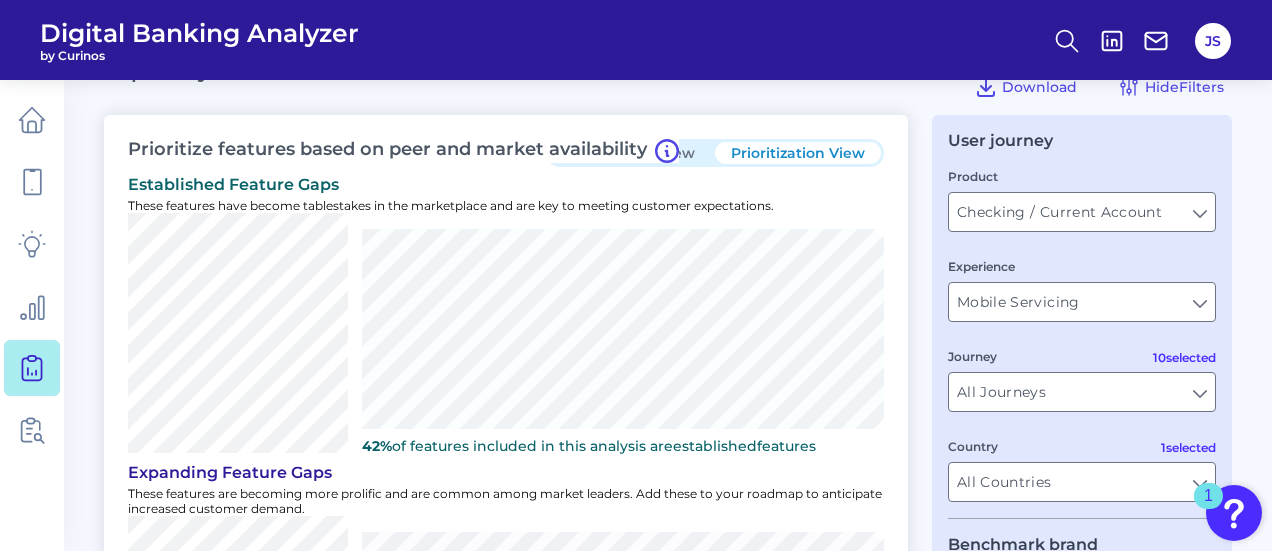 click on "Product Checking / Current Account Checking / Current Account Experience Mobile Servicing Mobile Servicing 10 selected Journey All Journeys All Journeys 1 selected Country All Countries All Countries" at bounding box center (1082, 342) 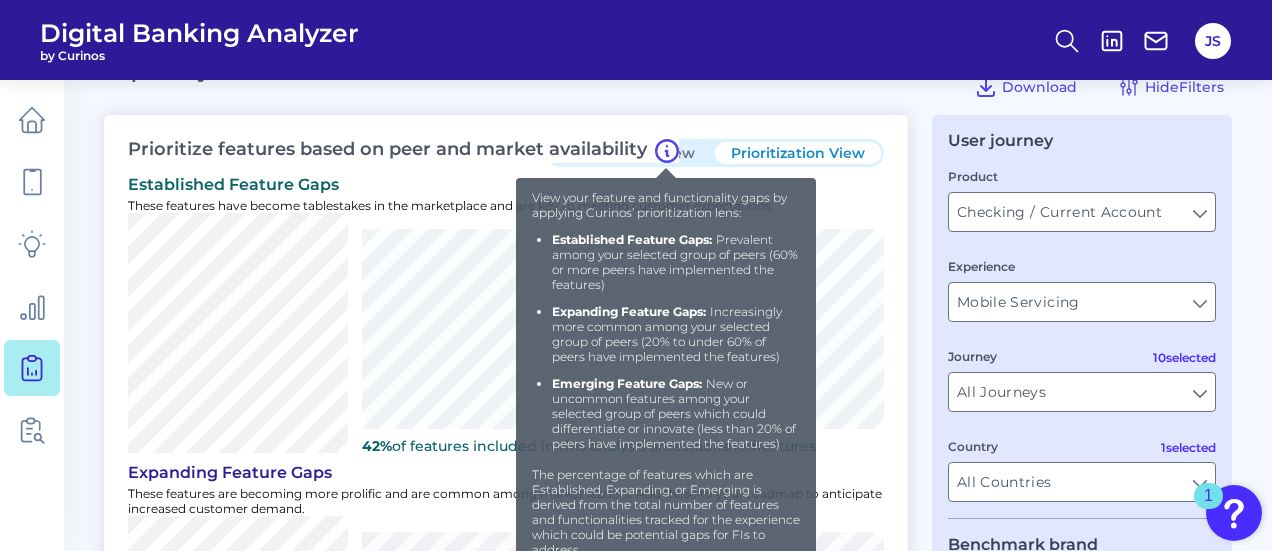 click 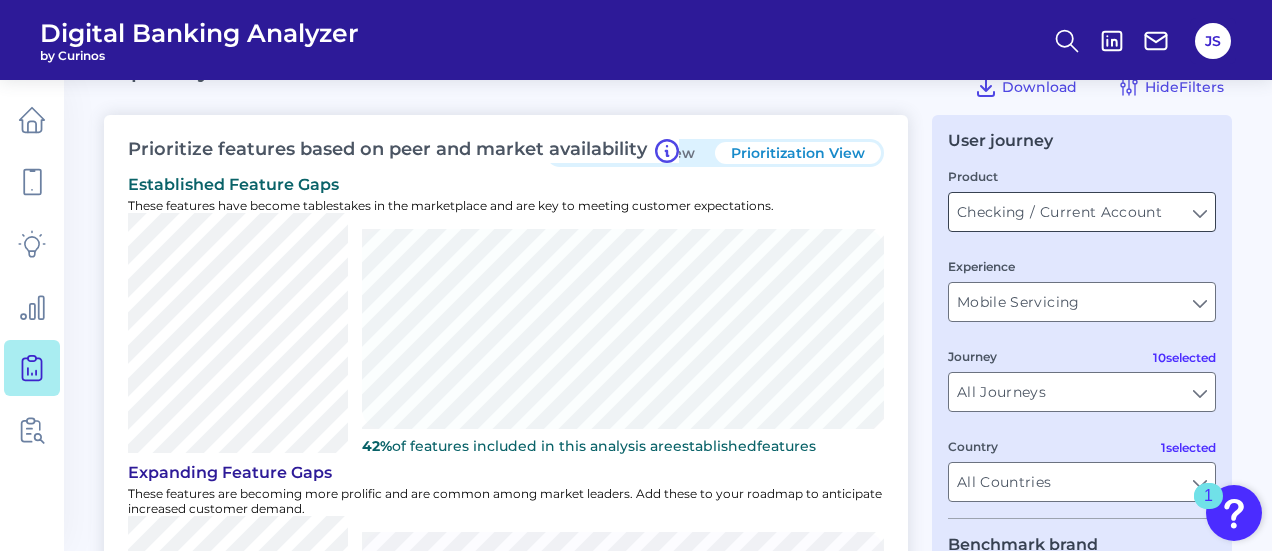 click on "Checking / Current Account" at bounding box center [1082, 212] 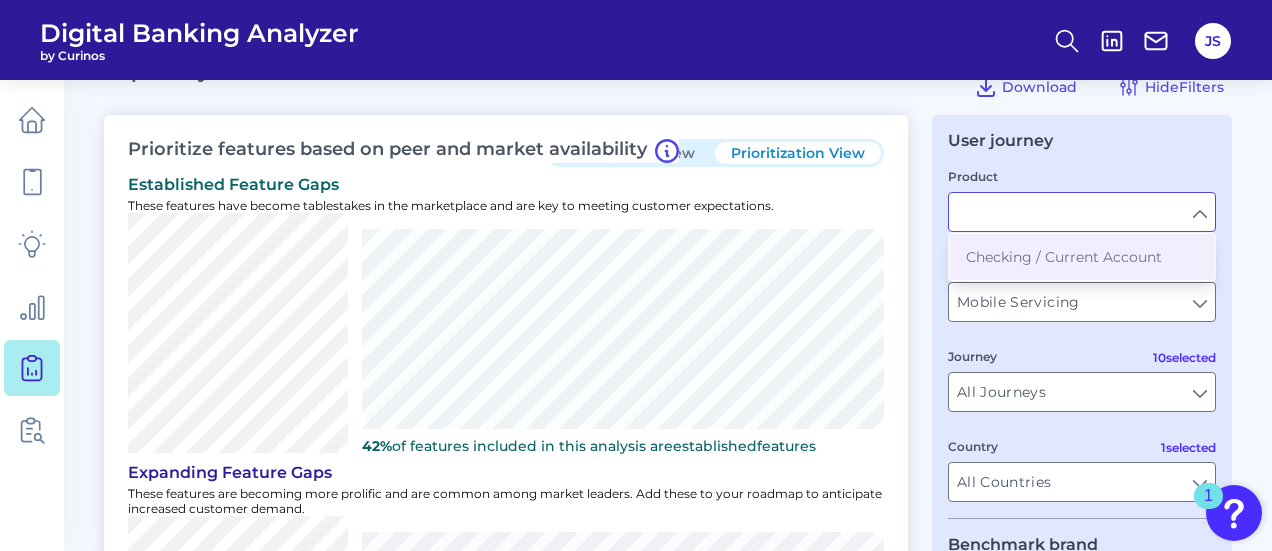click on "Product" at bounding box center (1082, 212) 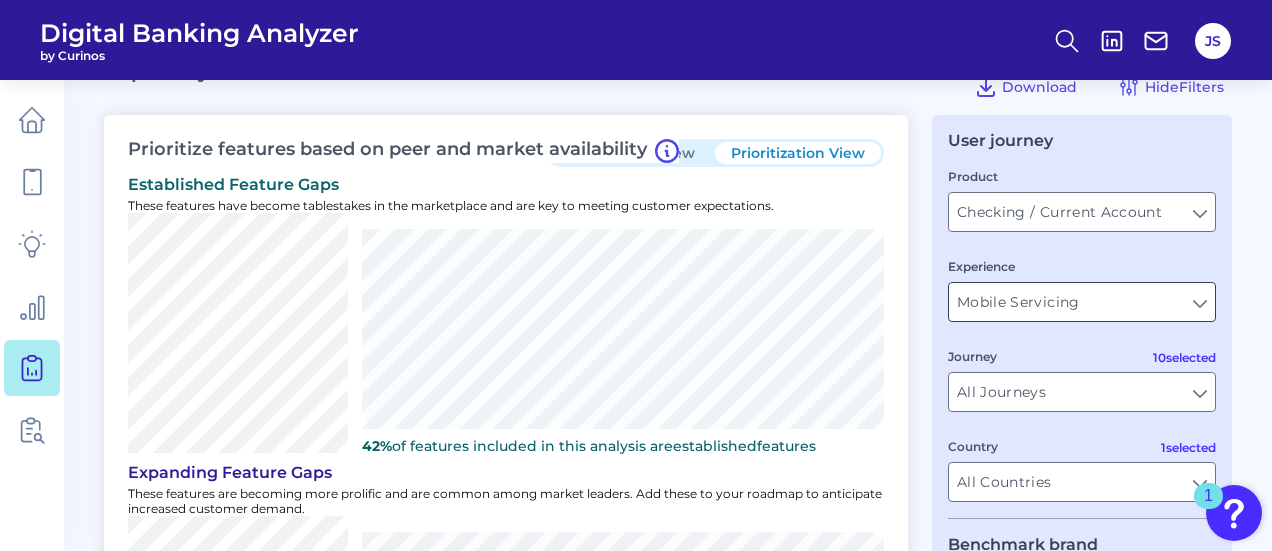 click on "Mobile Servicing" at bounding box center (1082, 302) 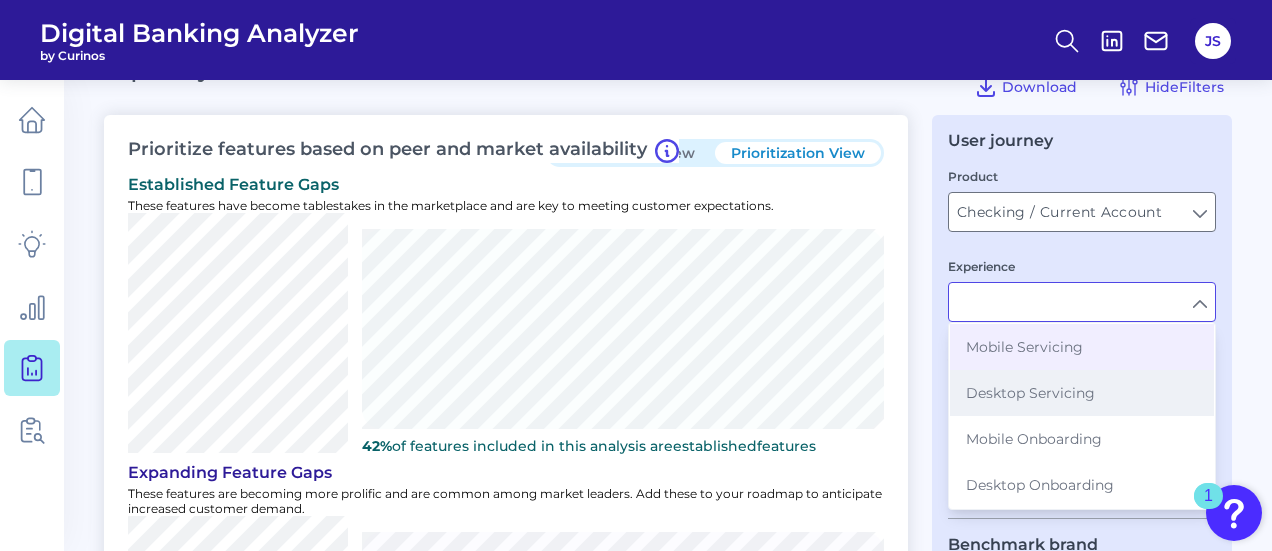 click on "Desktop Servicing" at bounding box center [1082, 393] 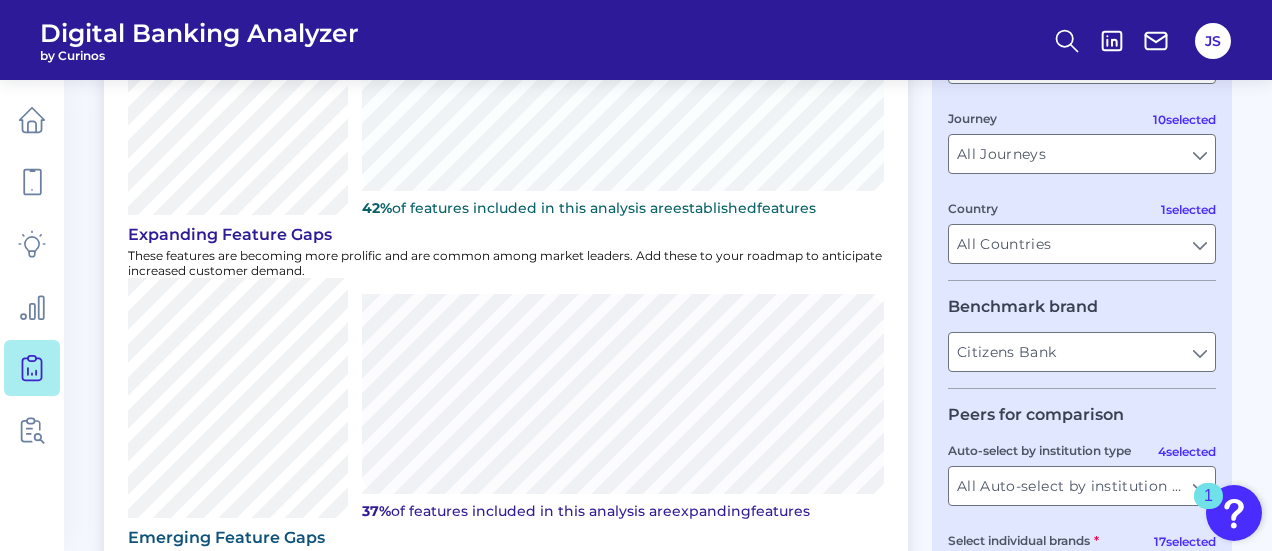 scroll, scrollTop: 286, scrollLeft: 0, axis: vertical 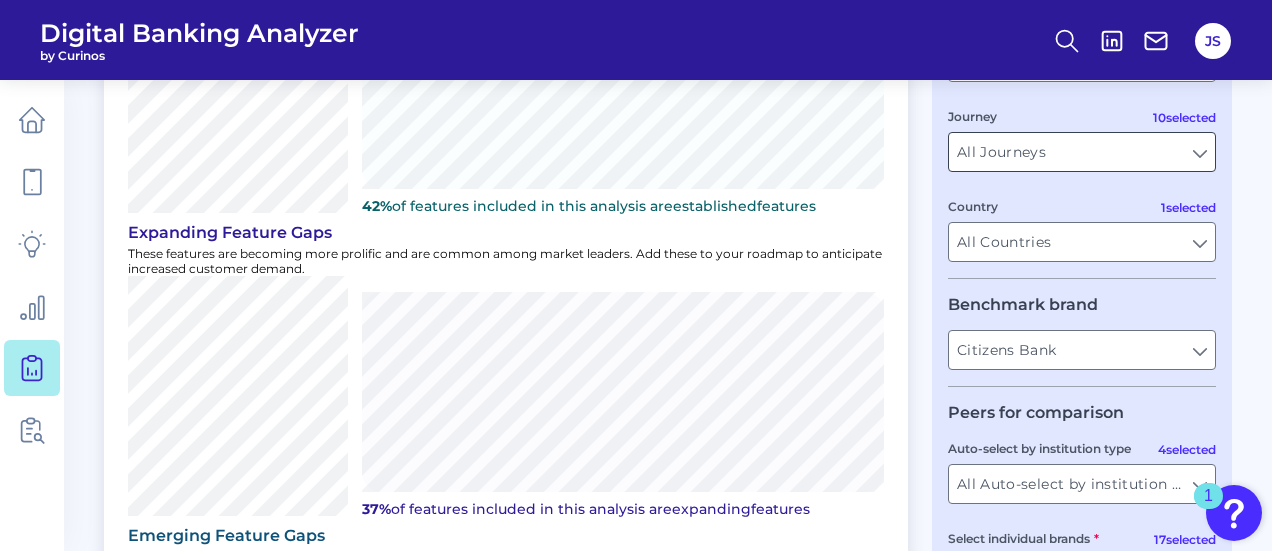 click on "All Journeys" at bounding box center (1082, 152) 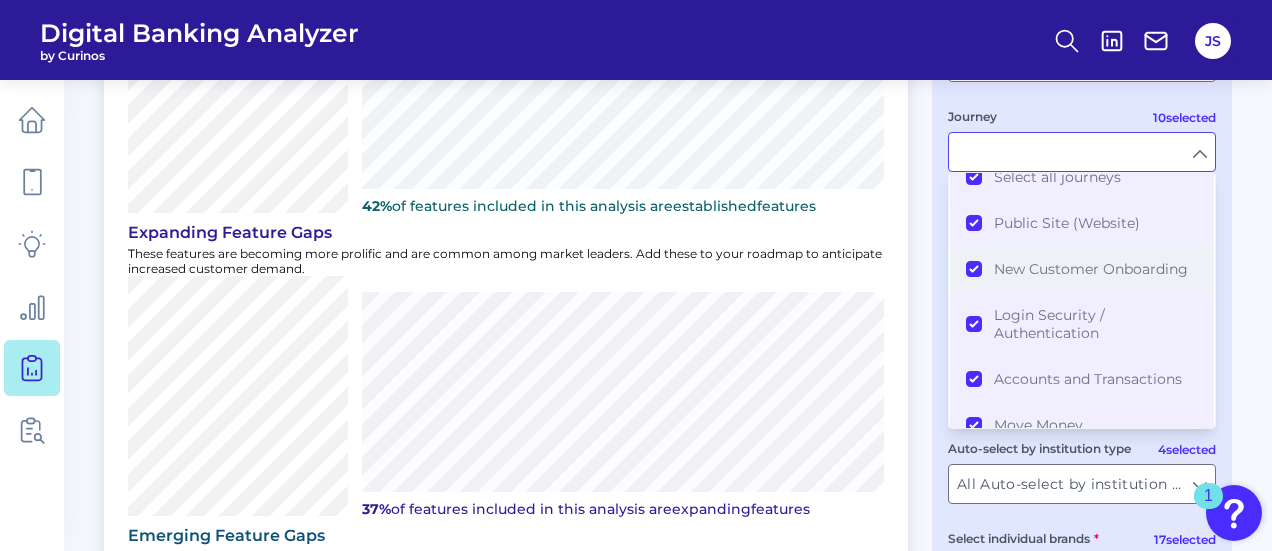 scroll, scrollTop: 0, scrollLeft: 0, axis: both 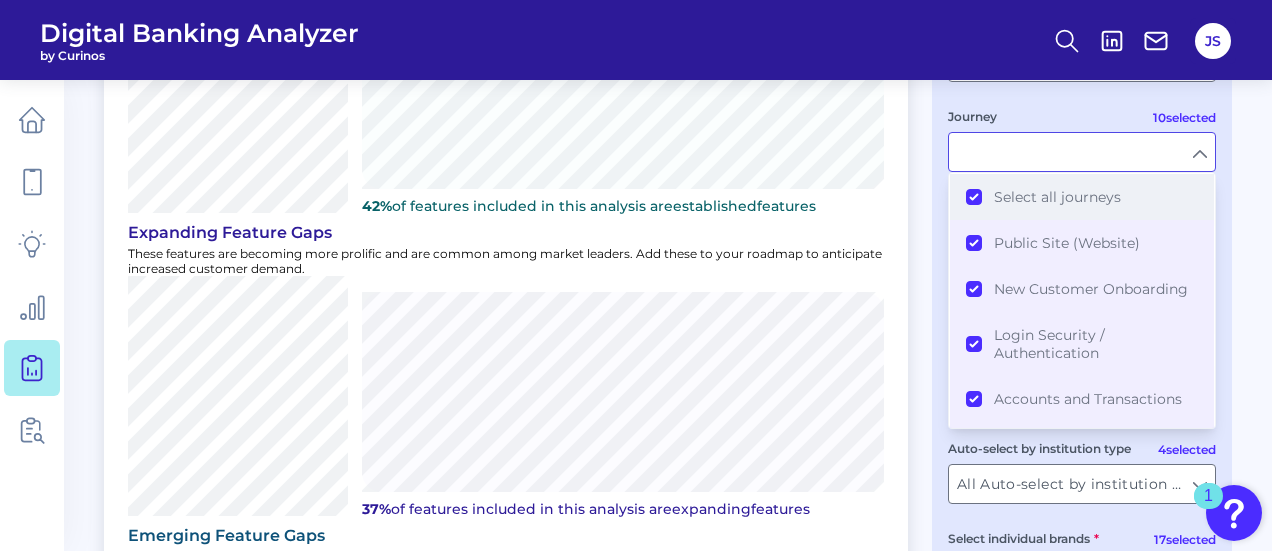 click on "Select all journeys" at bounding box center (1057, 197) 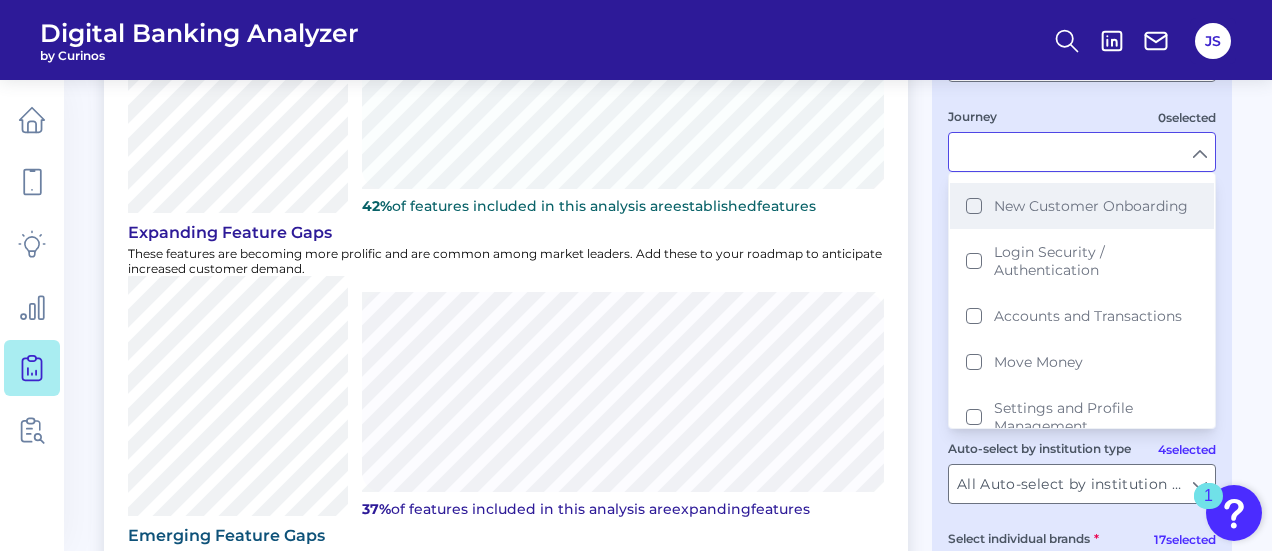 scroll, scrollTop: 84, scrollLeft: 0, axis: vertical 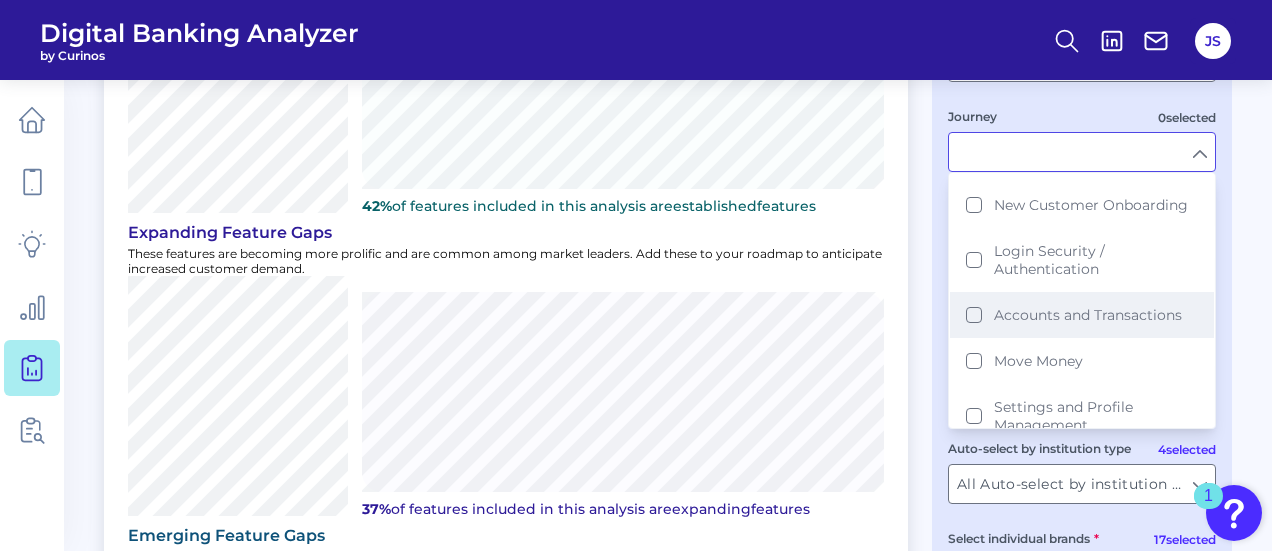 click on "Accounts and Transactions" at bounding box center [1088, 315] 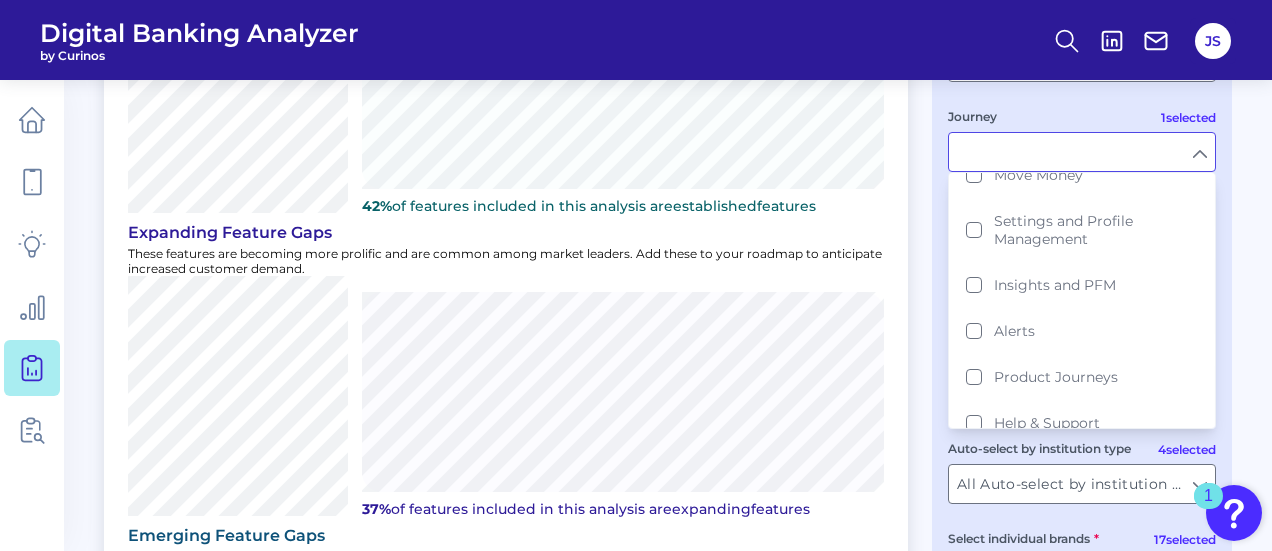 scroll, scrollTop: 270, scrollLeft: 0, axis: vertical 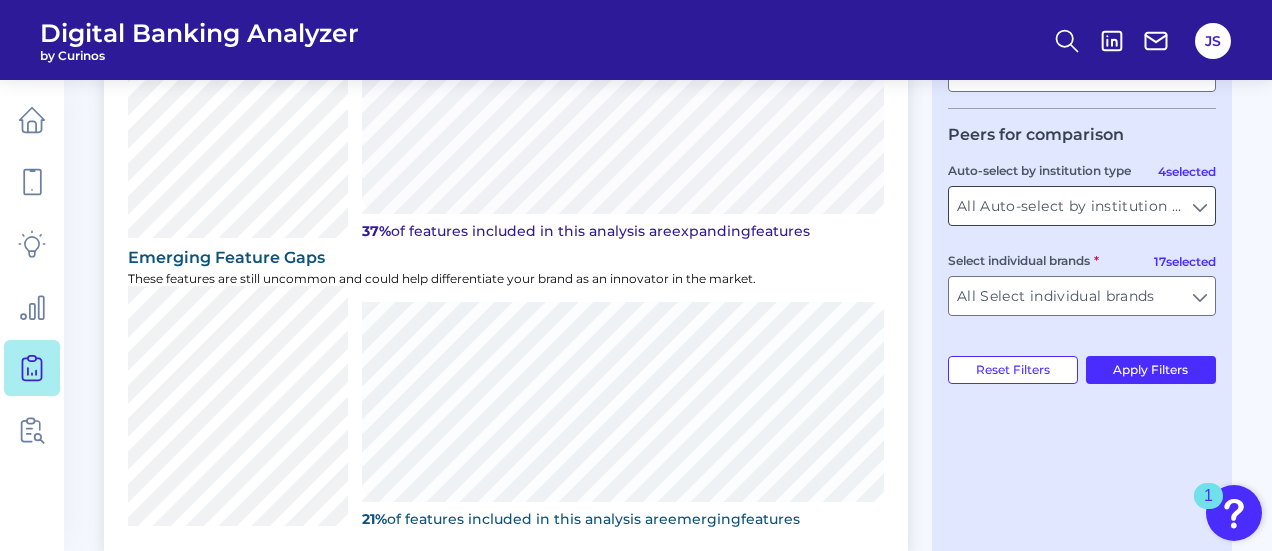 click on "All Auto-select by institution types" at bounding box center (1082, 206) 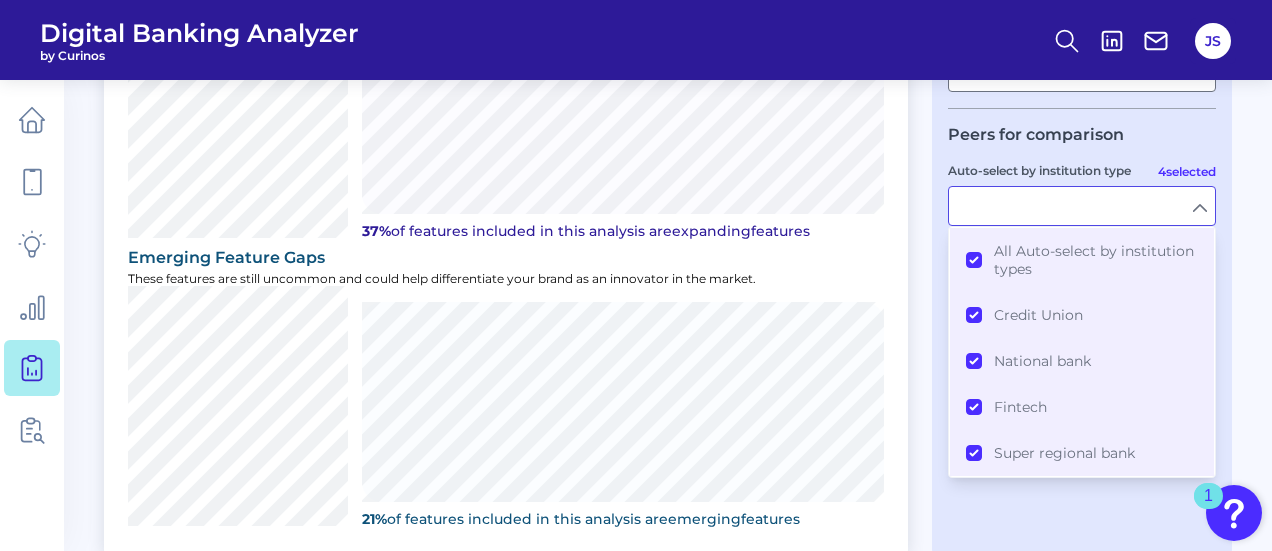 click on "Auto-select by institution type" at bounding box center [1082, 206] 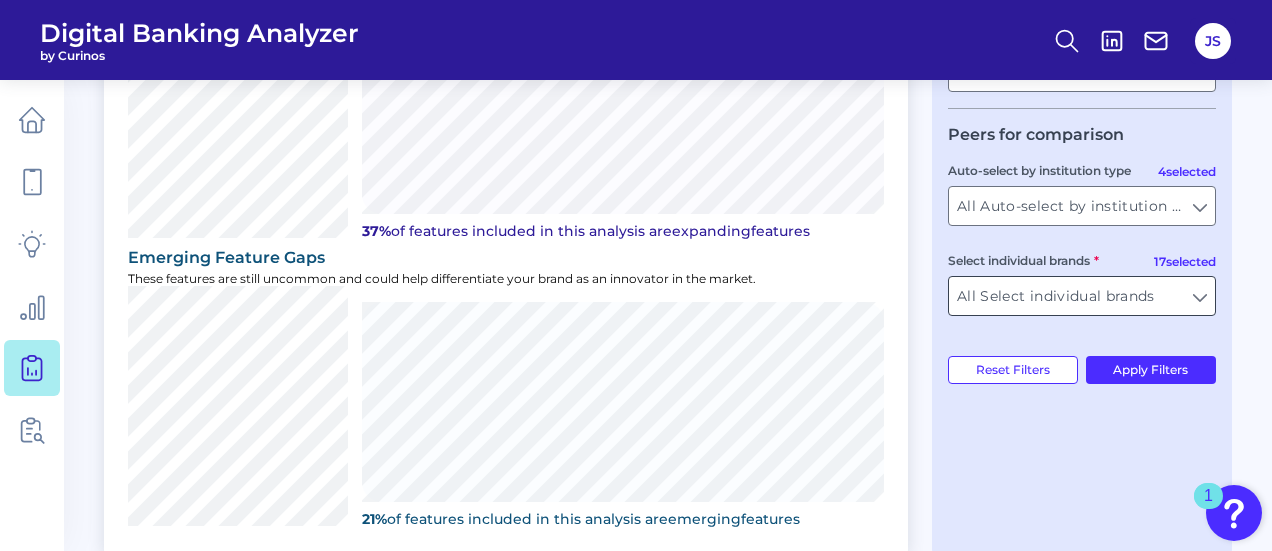click on "All Select individual brands" at bounding box center (1082, 296) 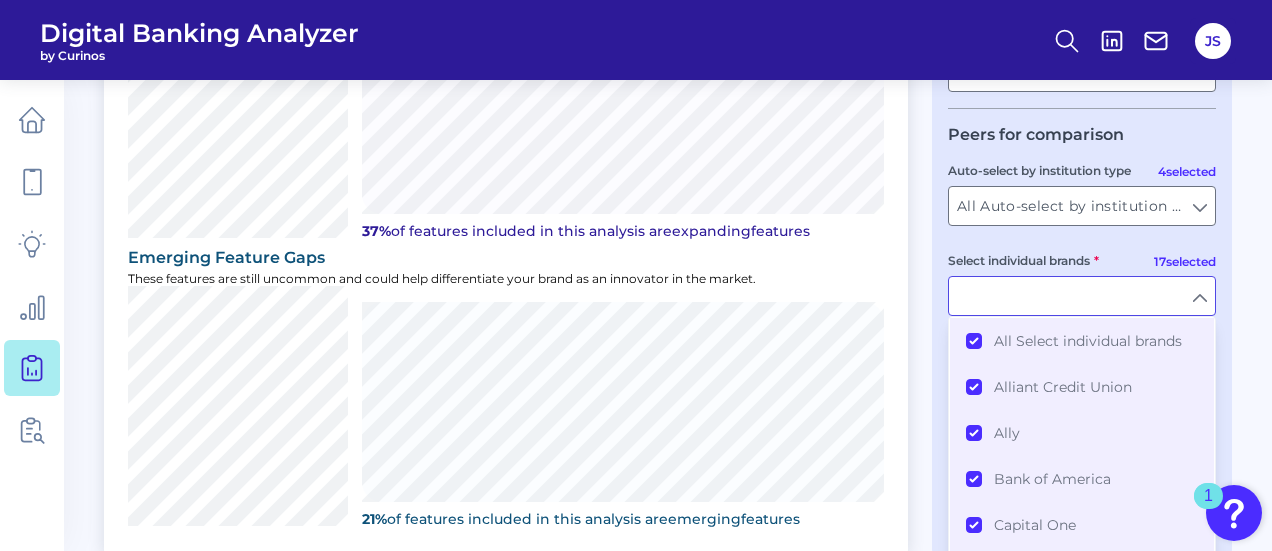 click on "Select individual brands" at bounding box center (1082, 296) 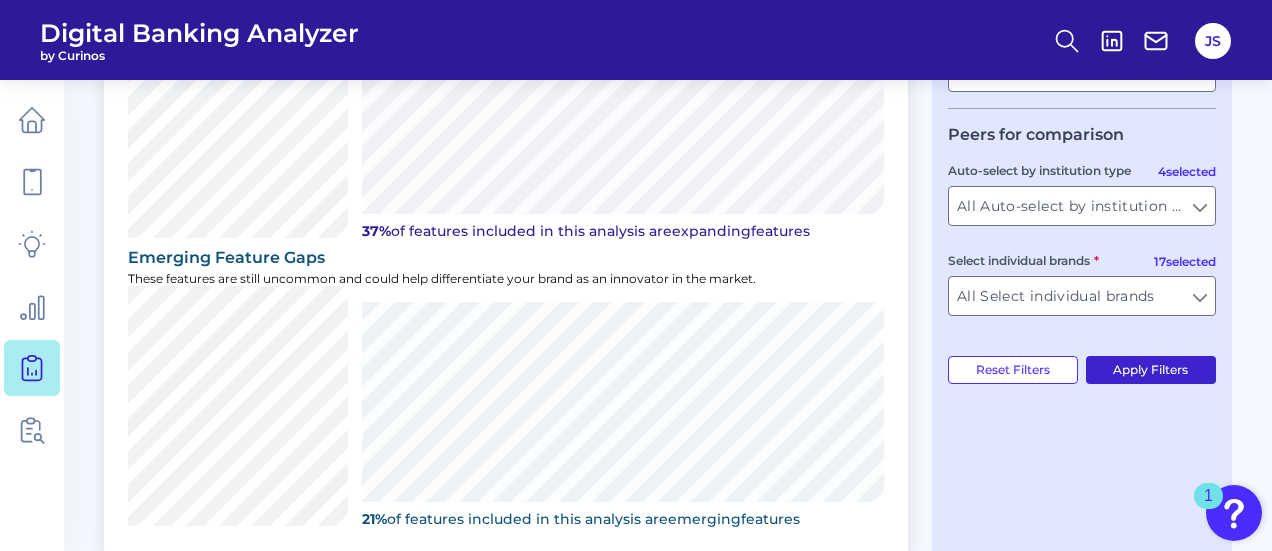 click on "Apply Filters" at bounding box center (1151, 370) 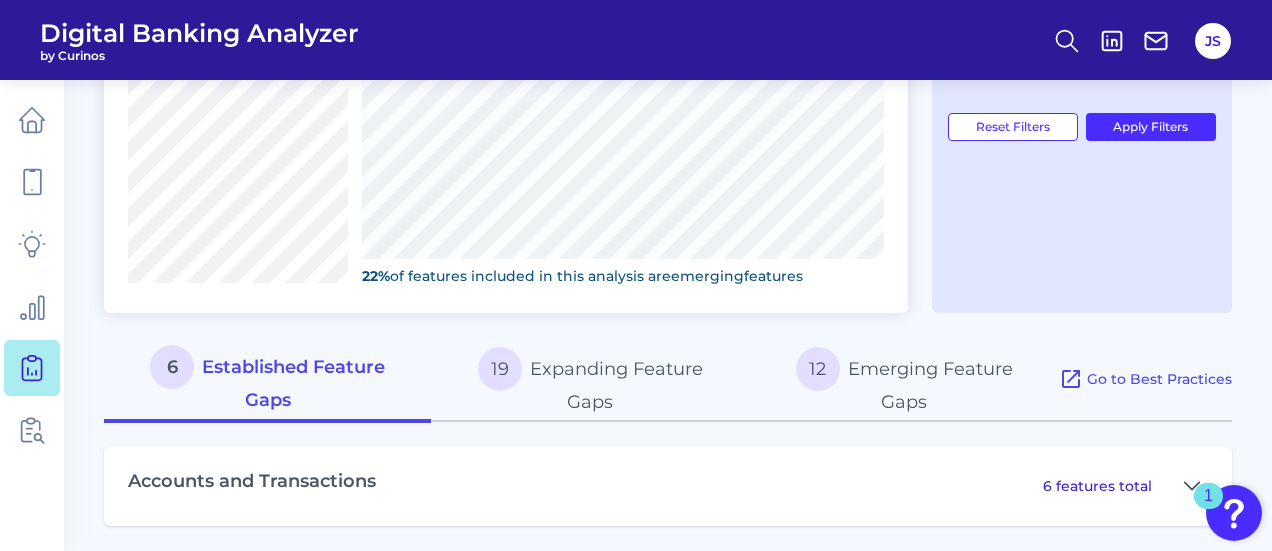 scroll, scrollTop: 806, scrollLeft: 0, axis: vertical 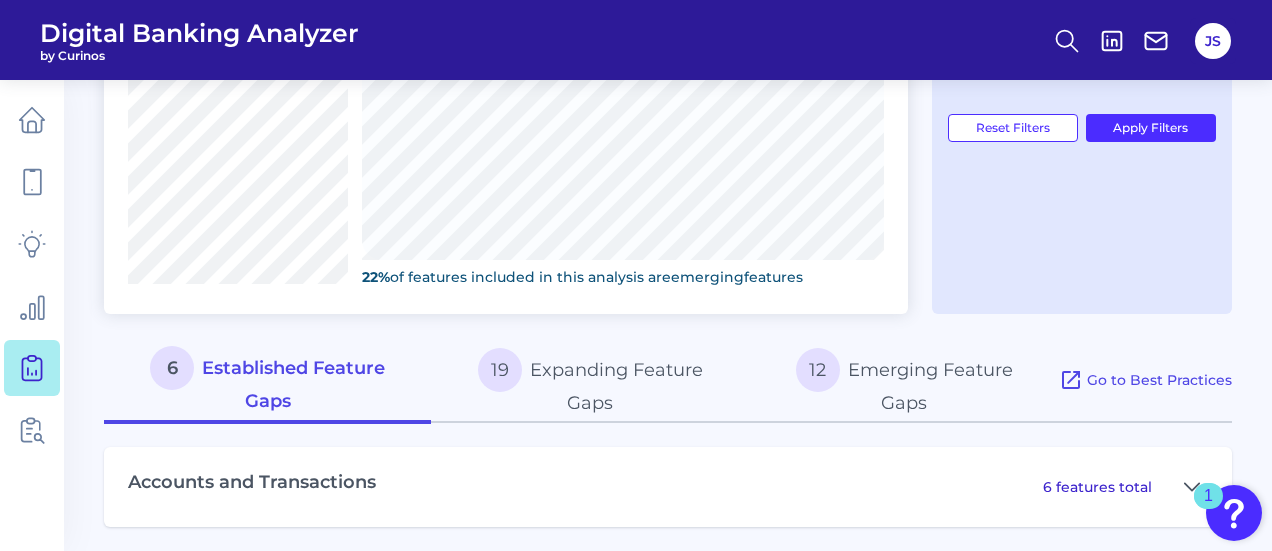 click on "19 Expanding Feature Gaps" at bounding box center (590, 381) 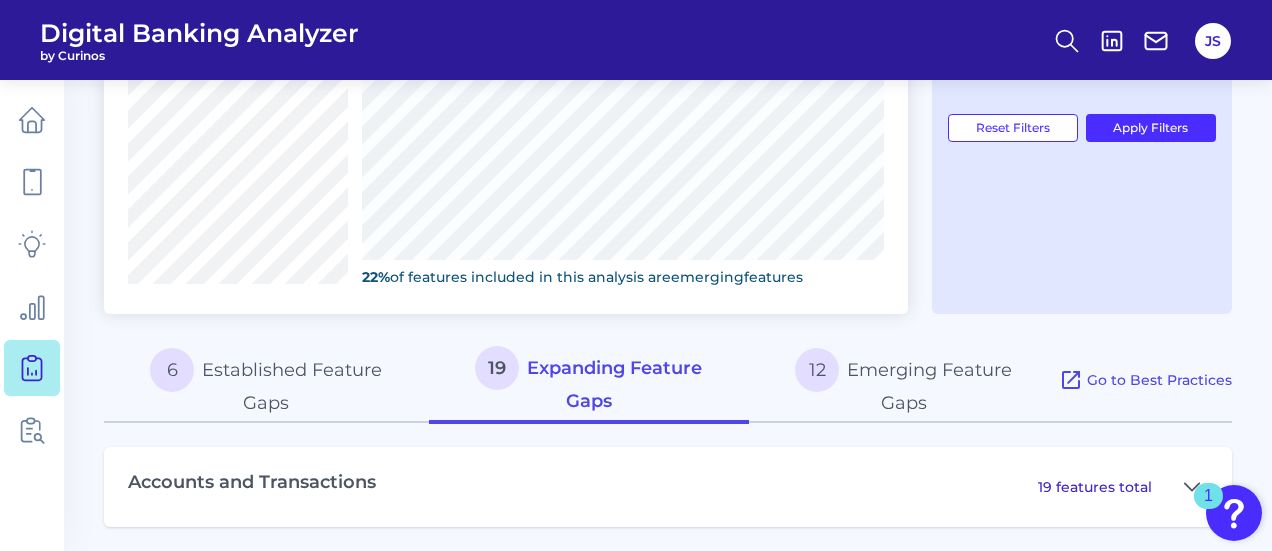 click on "6 Established Feature Gaps" at bounding box center [266, 381] 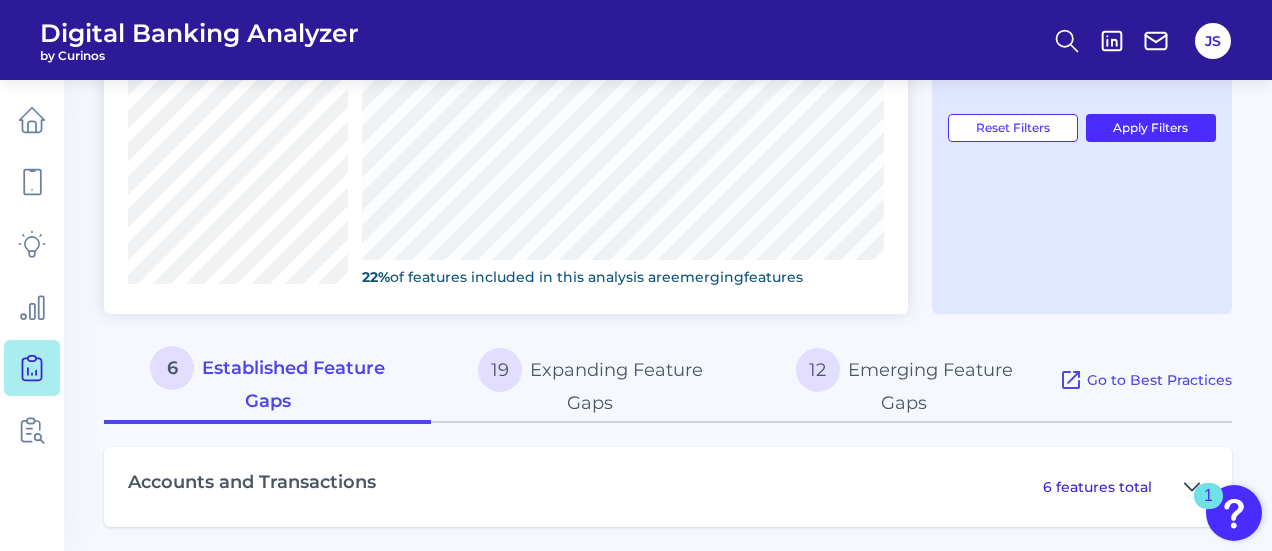 click 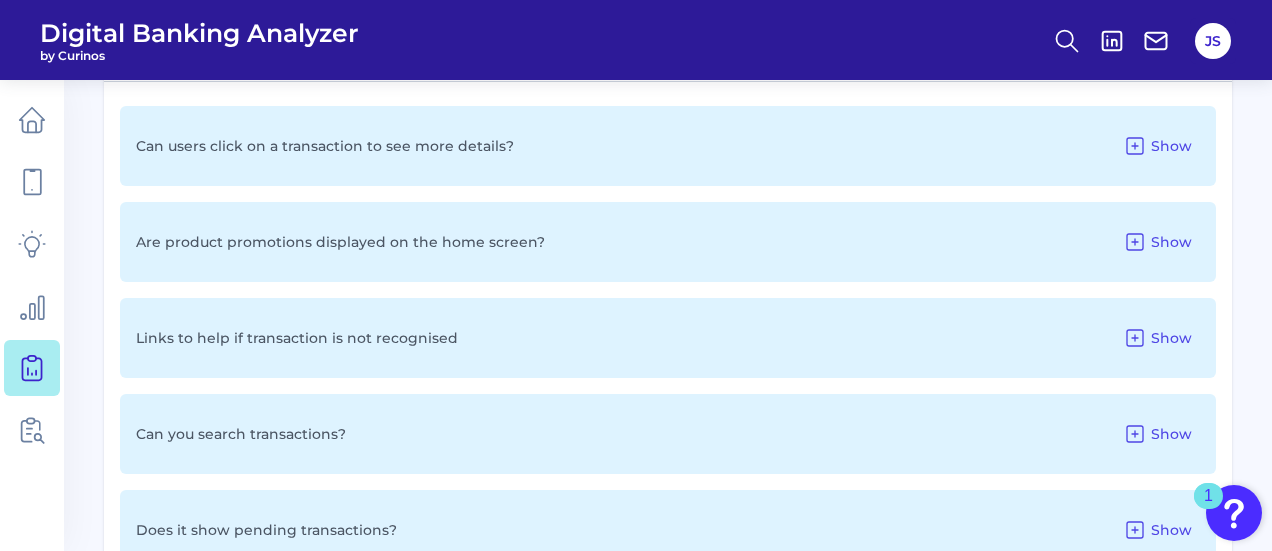 scroll, scrollTop: 1184, scrollLeft: 0, axis: vertical 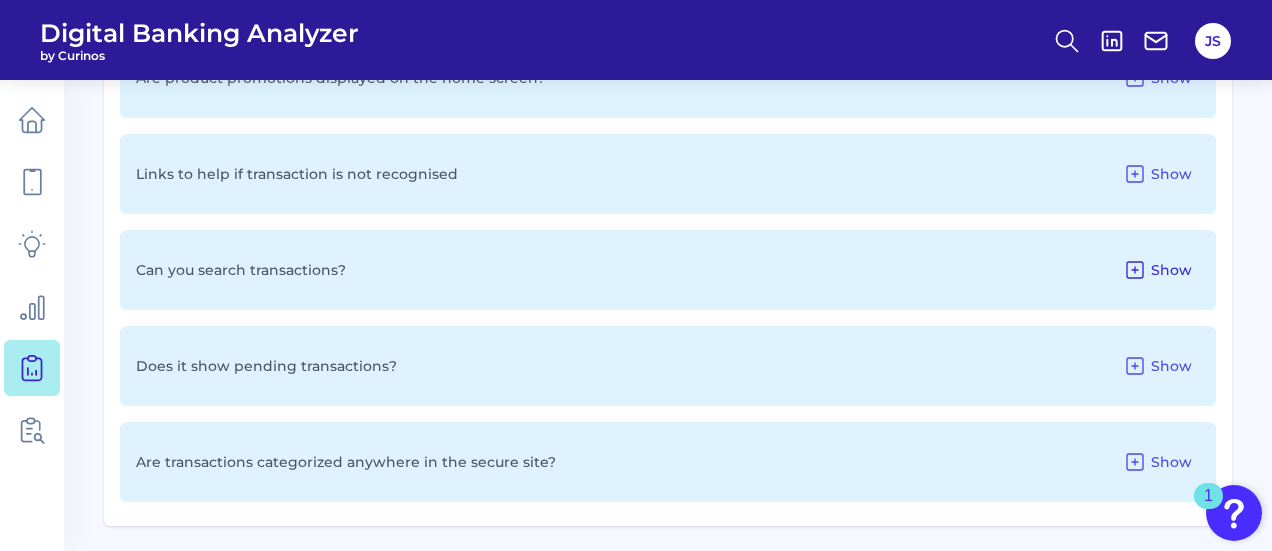 click 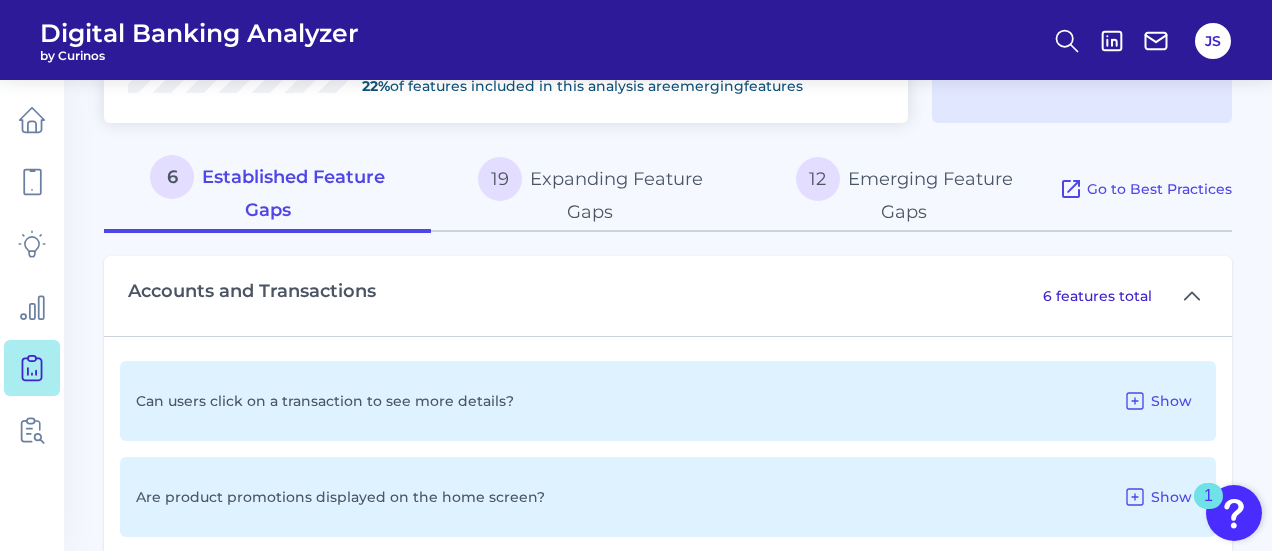 scroll, scrollTop: 982, scrollLeft: 0, axis: vertical 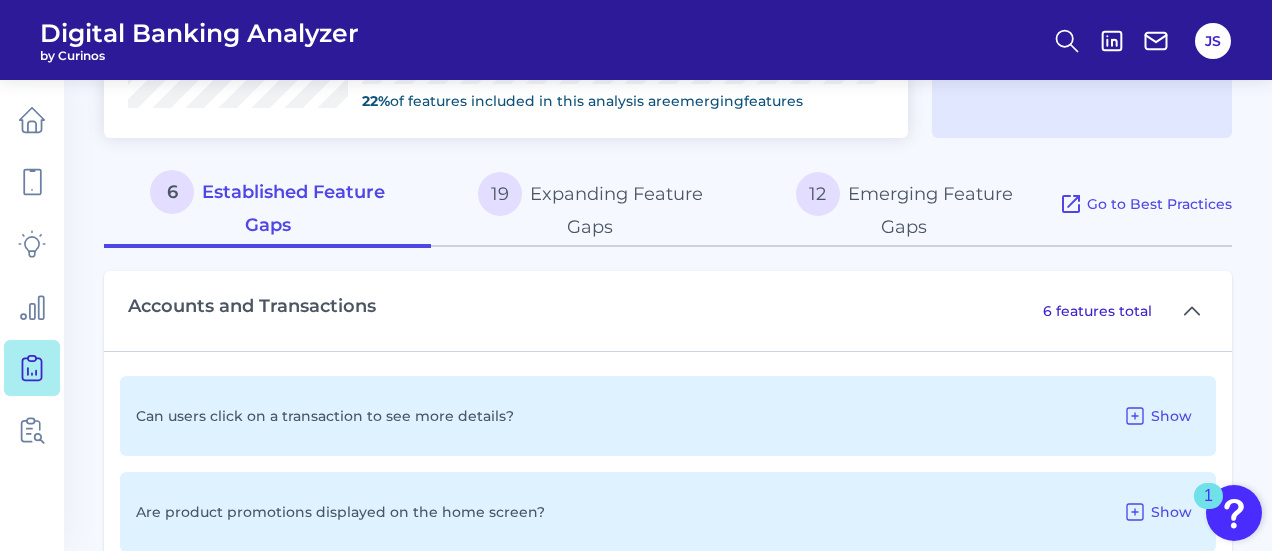 click on "19 Expanding Feature Gaps" at bounding box center (590, 205) 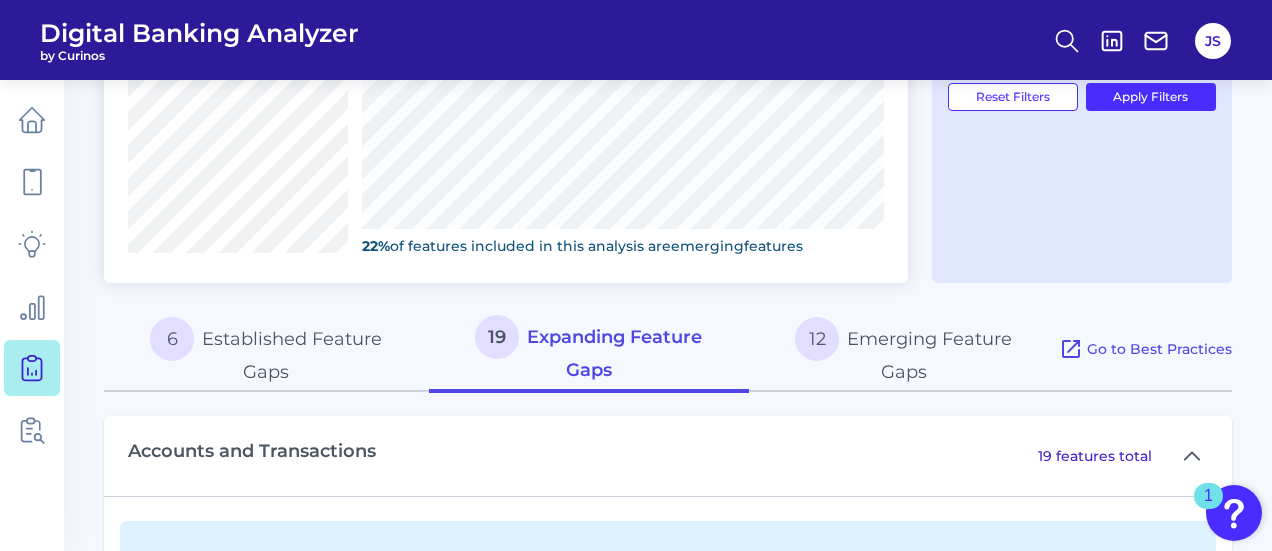scroll, scrollTop: 858, scrollLeft: 0, axis: vertical 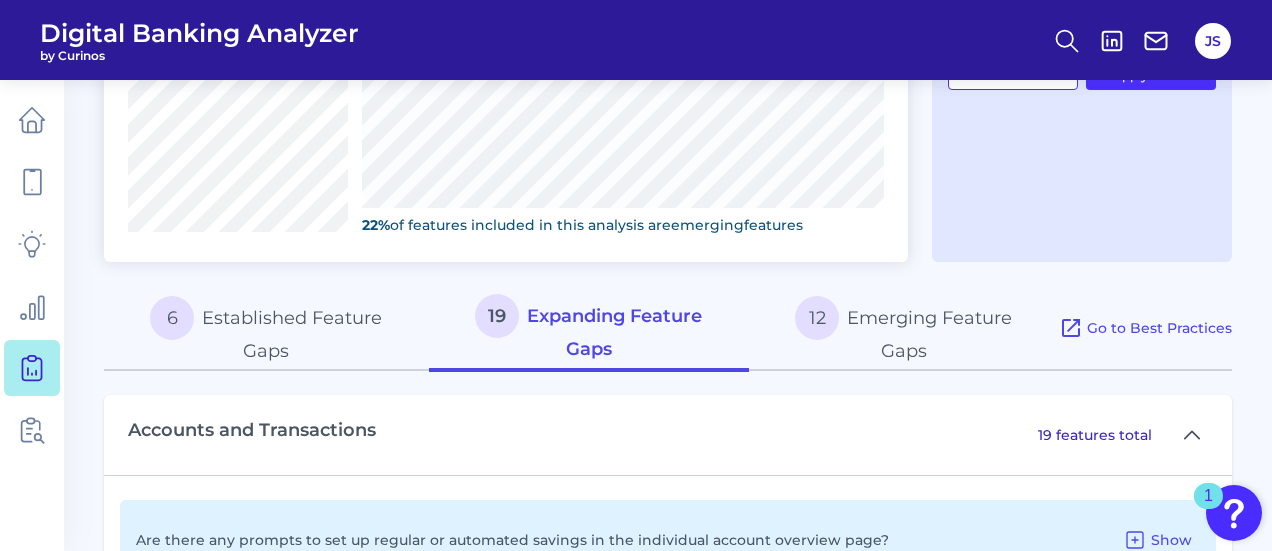 click on "12 Emerging Feature Gaps" at bounding box center (904, 329) 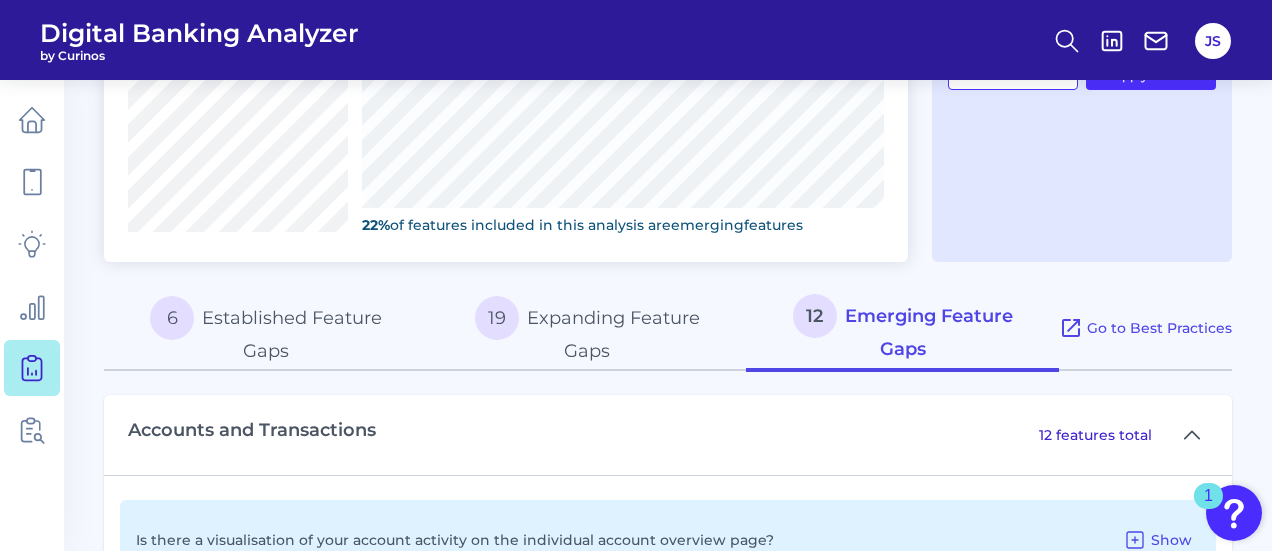 scroll, scrollTop: 1132, scrollLeft: 0, axis: vertical 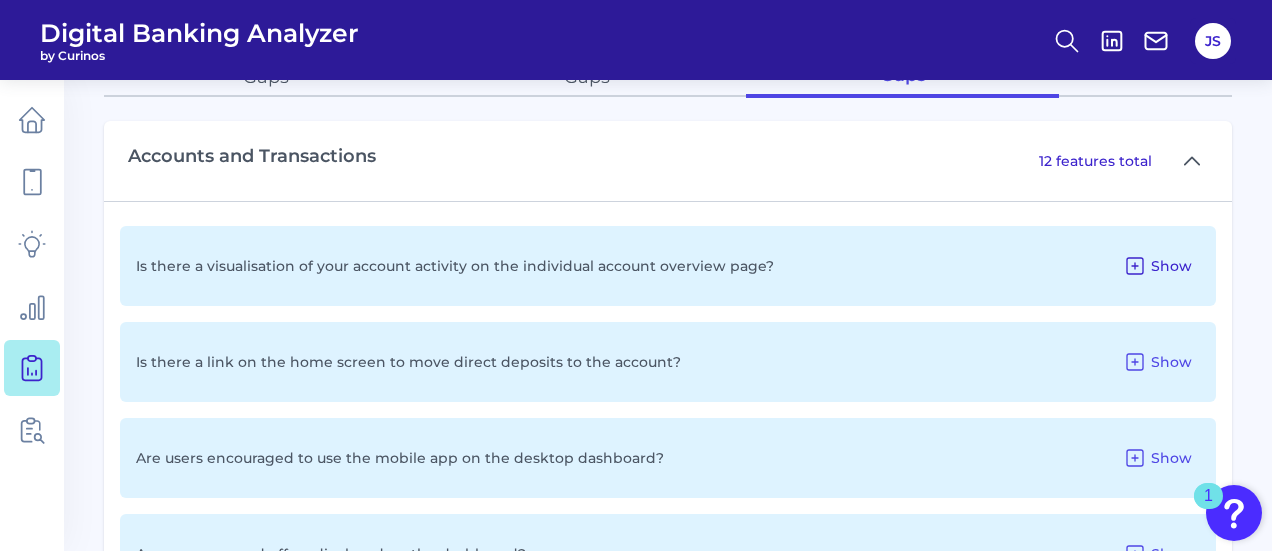 click on "Show" at bounding box center (1171, 266) 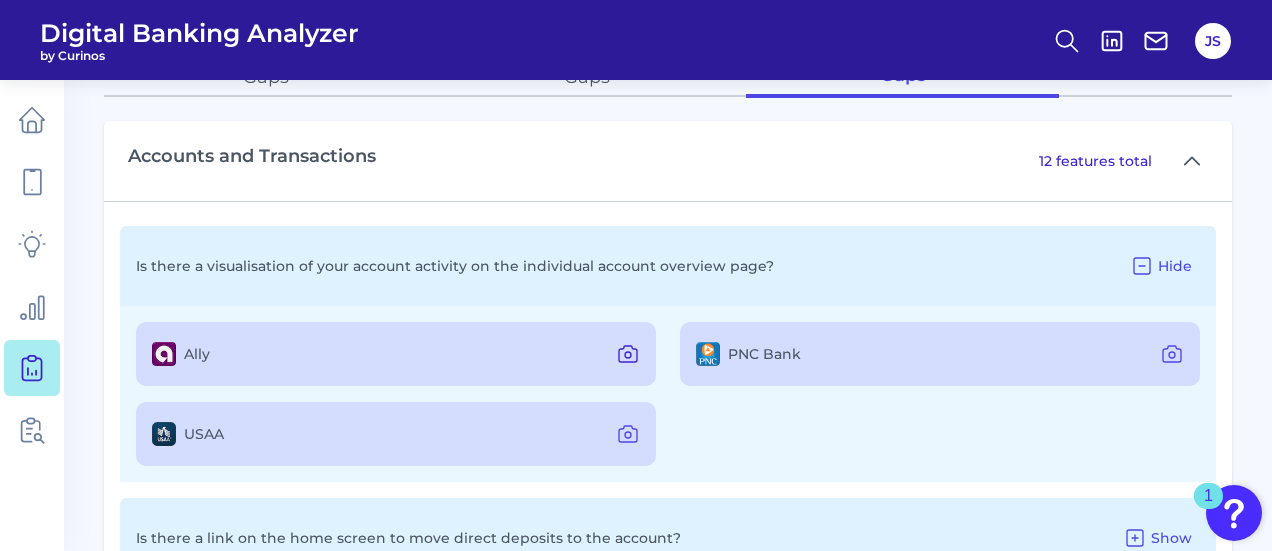 click 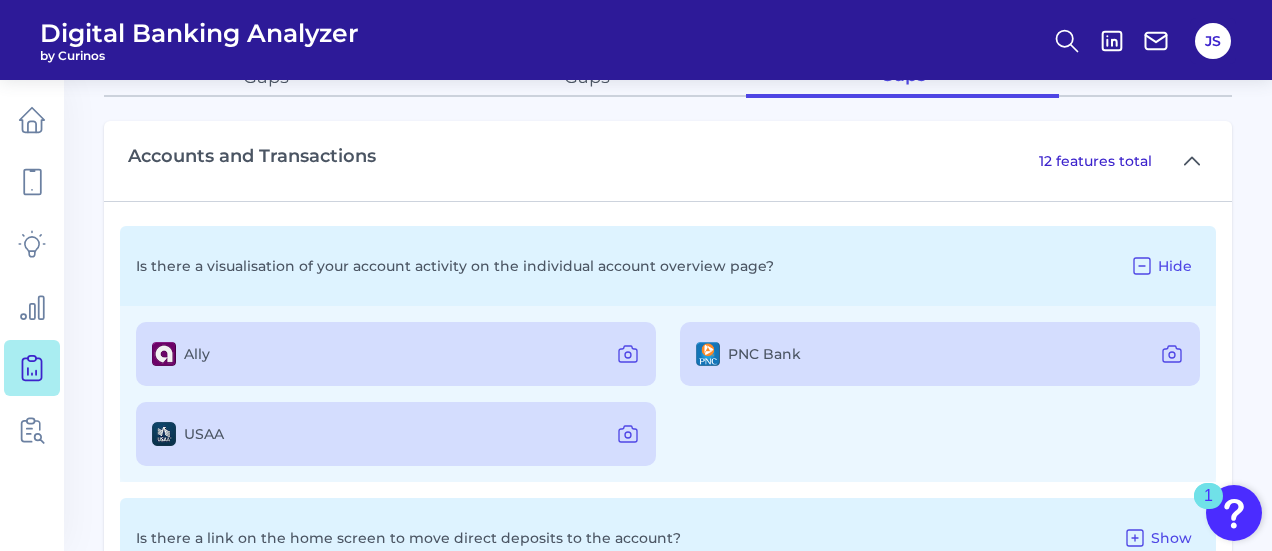 click on "Ally" at bounding box center [396, 354] 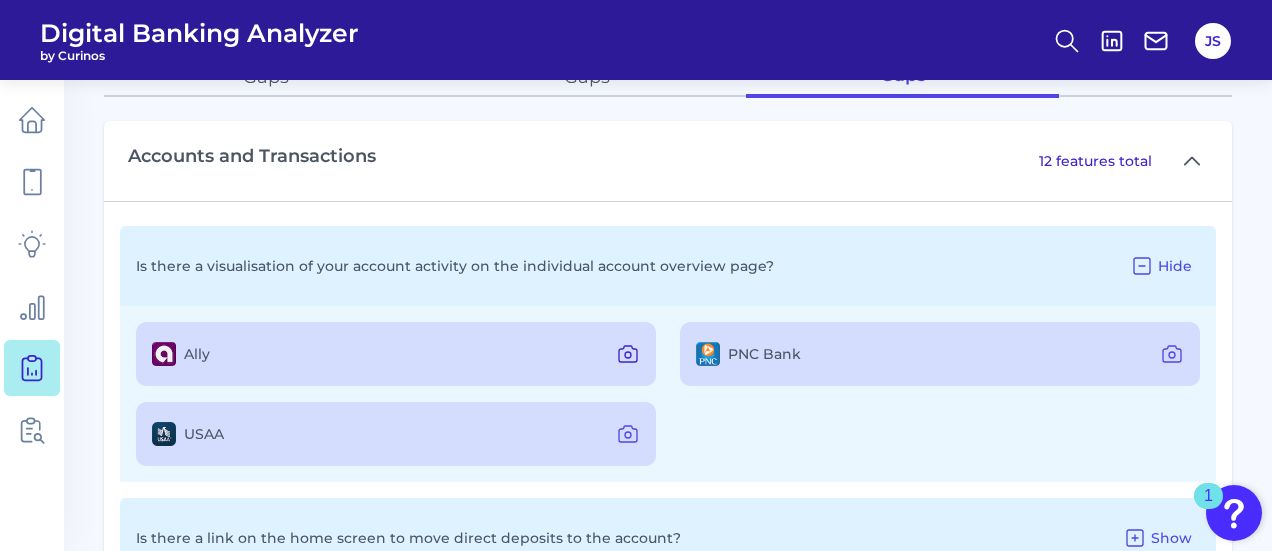 click 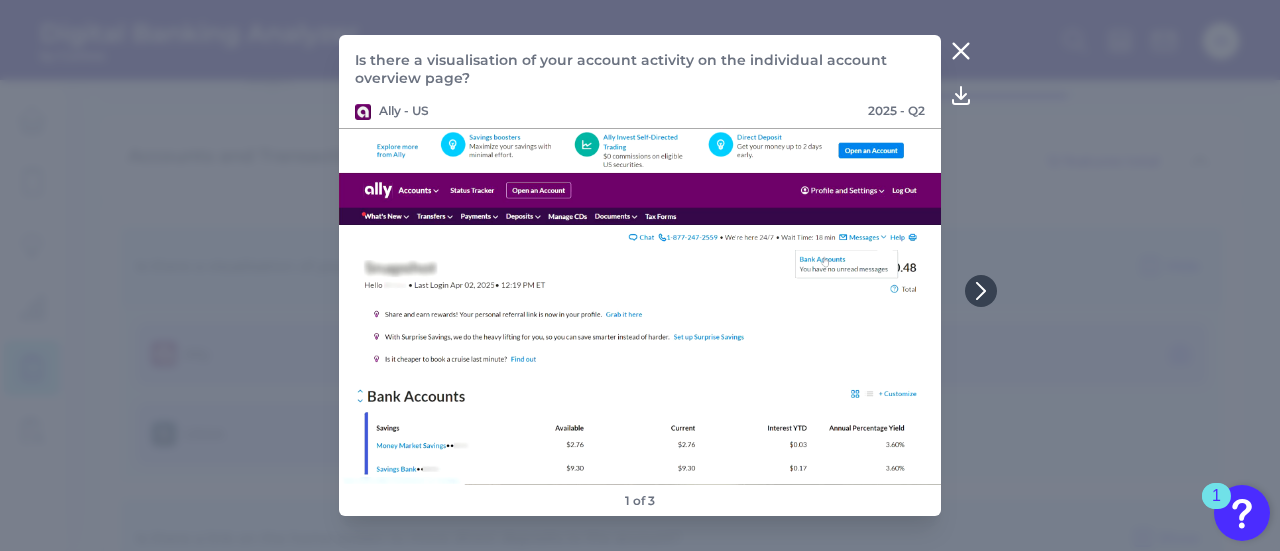 click at bounding box center [640, 306] 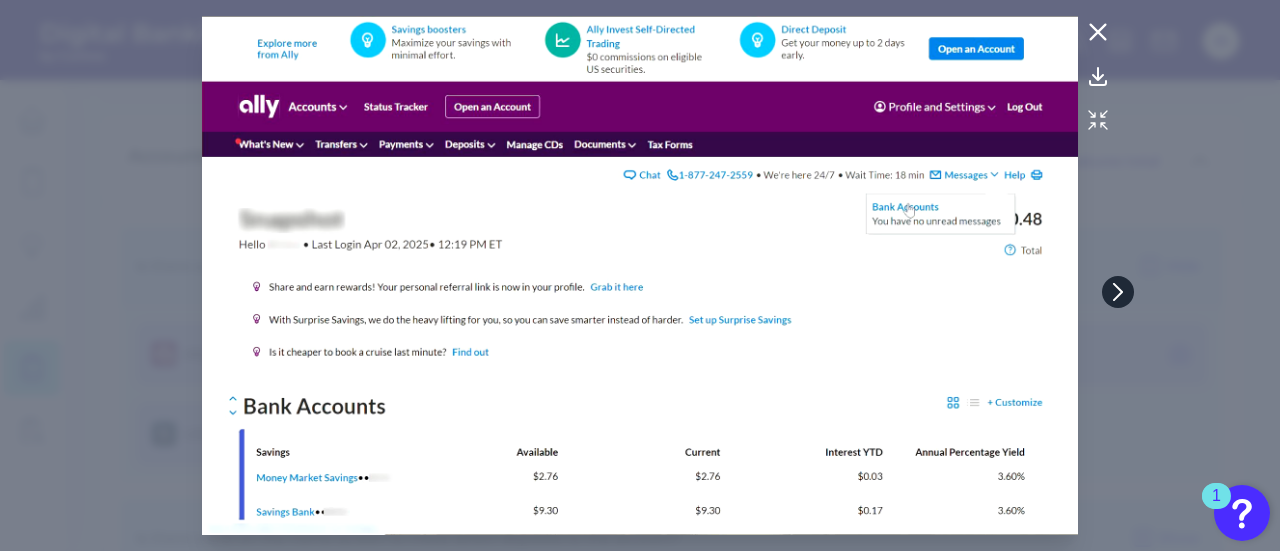 click 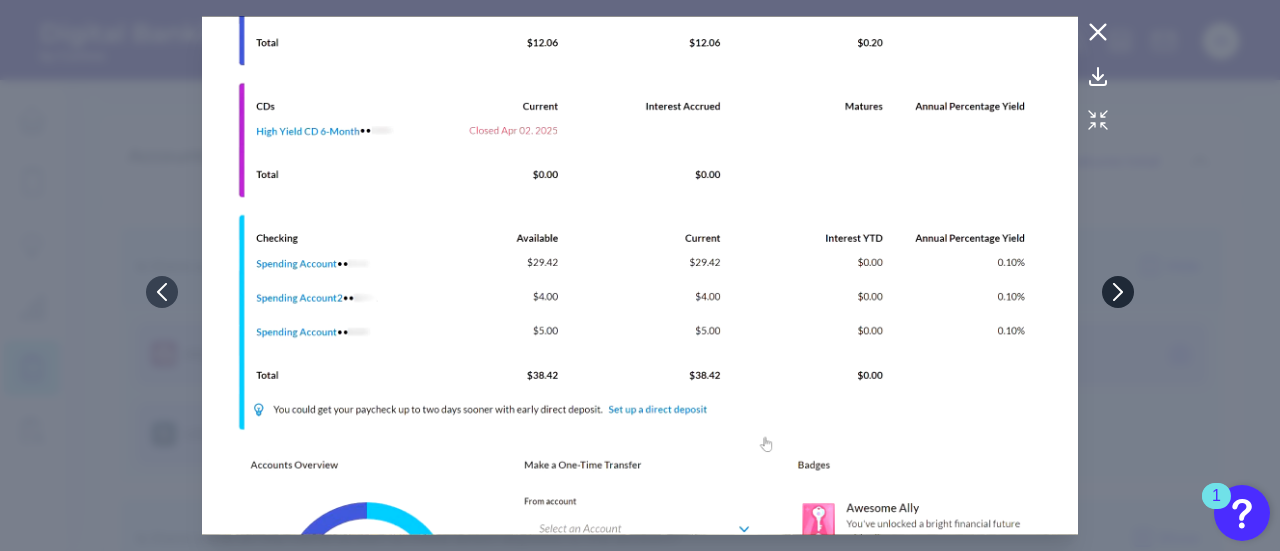 click 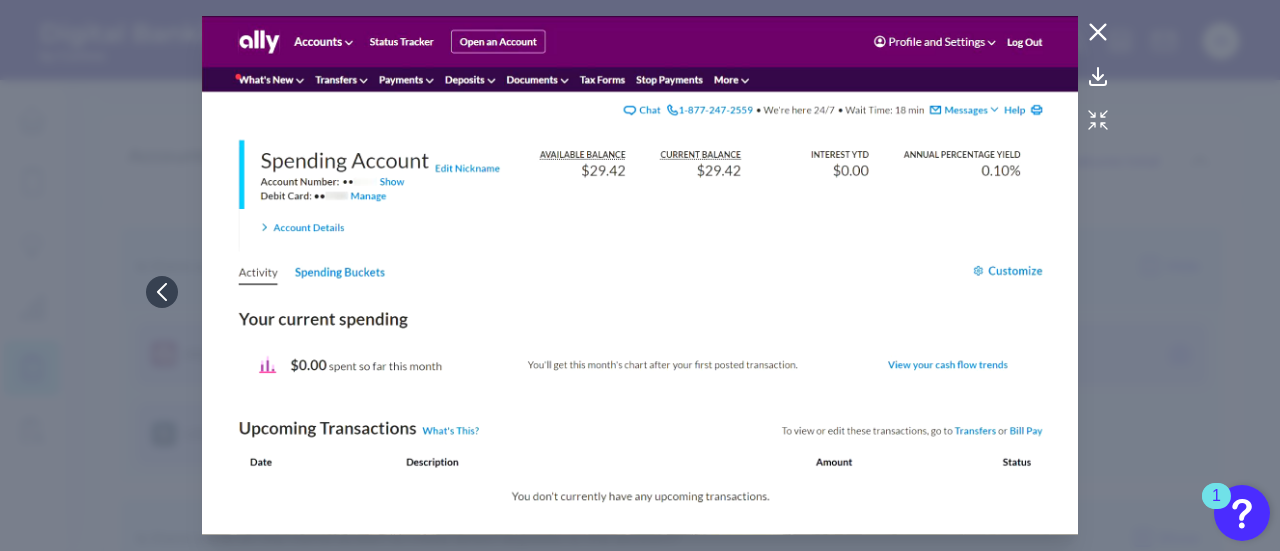 click 